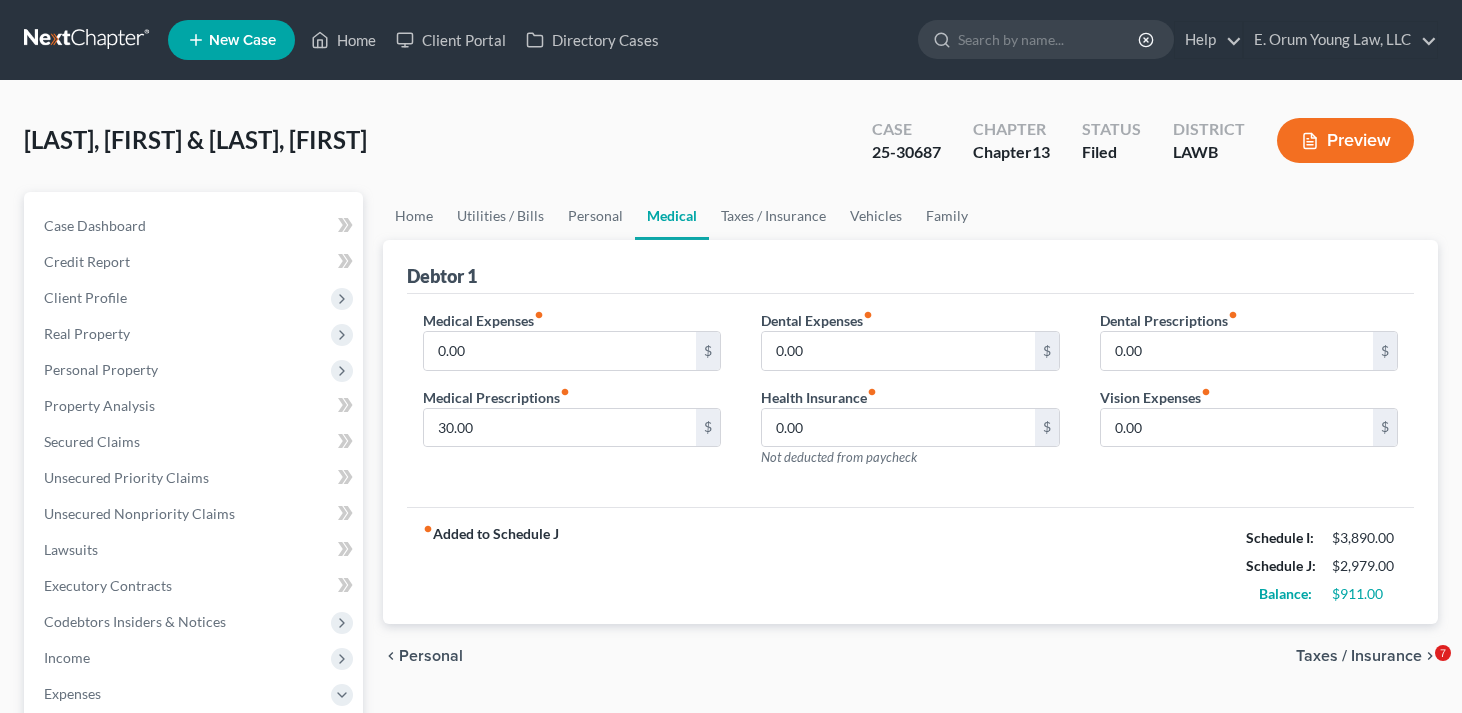 scroll, scrollTop: 200, scrollLeft: 0, axis: vertical 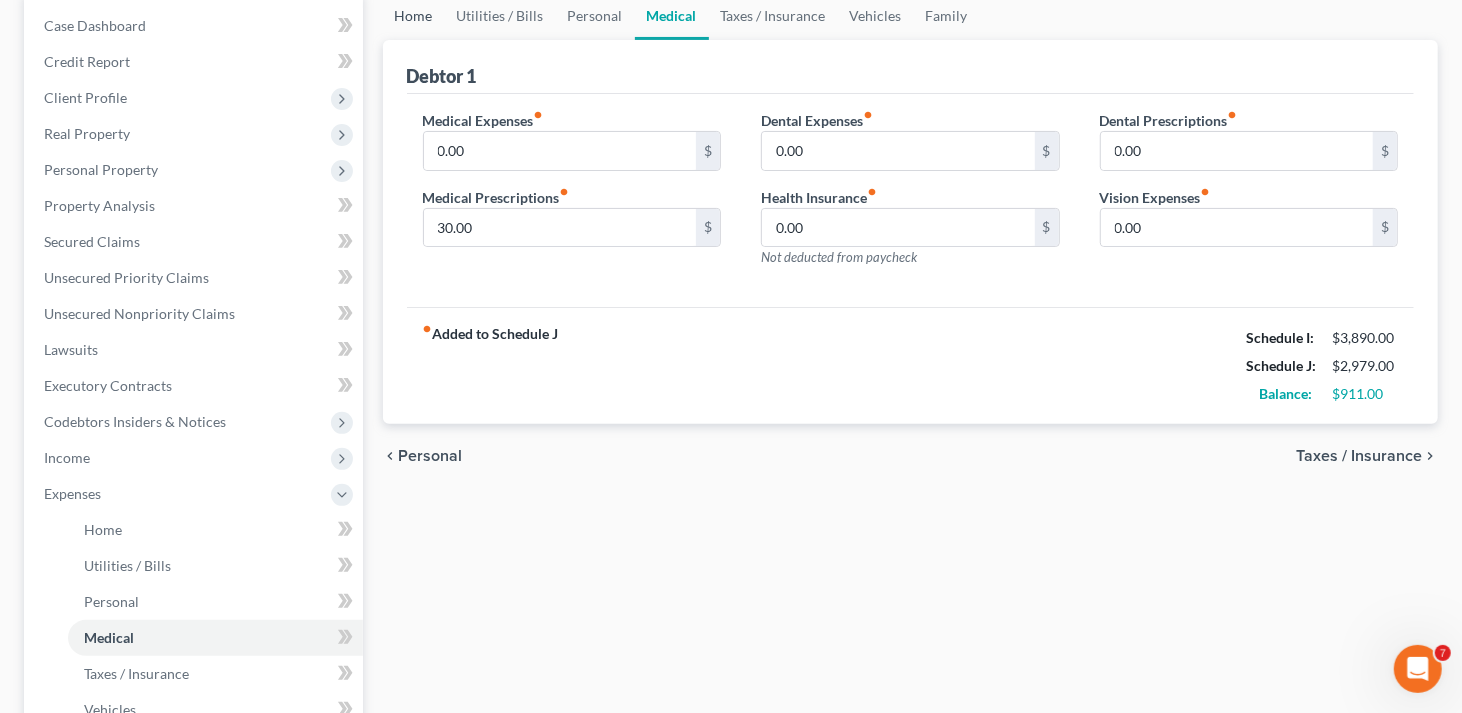 click on "Home" at bounding box center [414, 16] 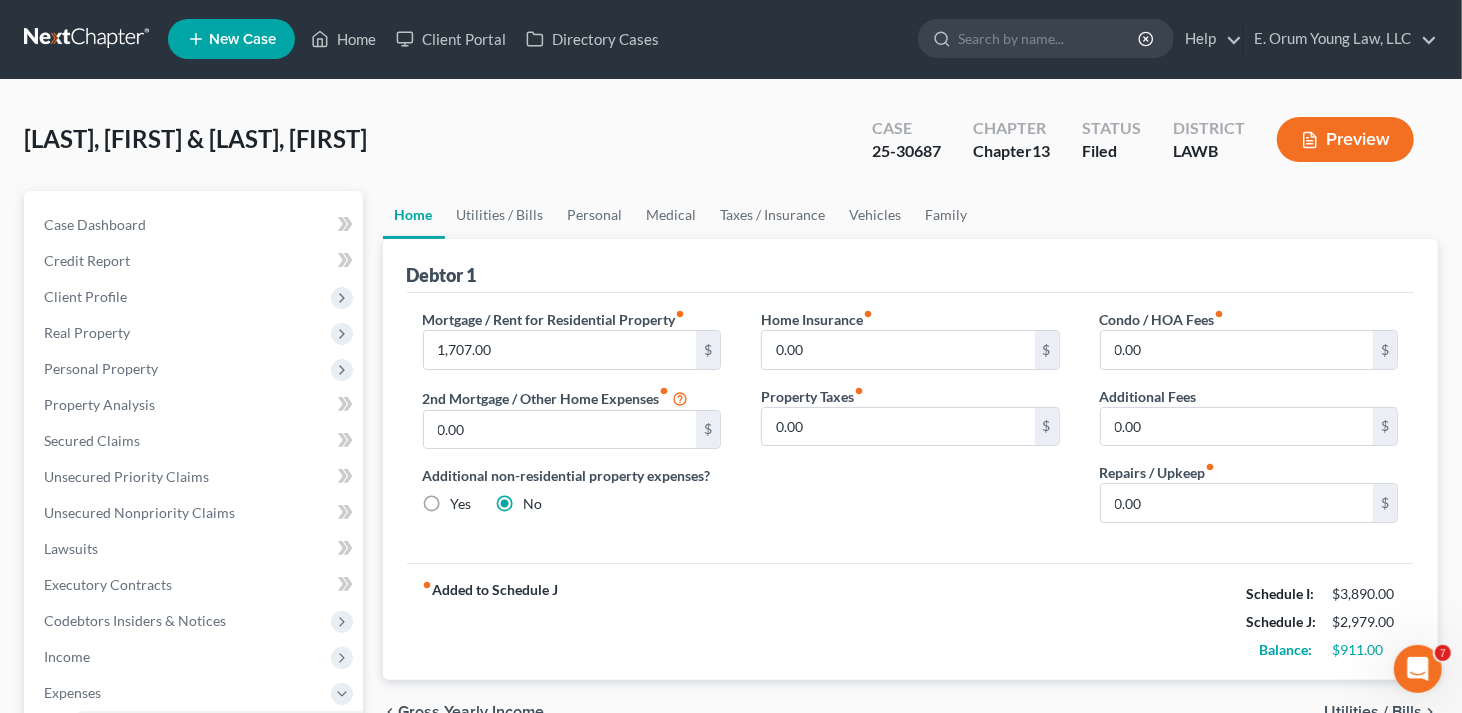 scroll, scrollTop: 0, scrollLeft: 0, axis: both 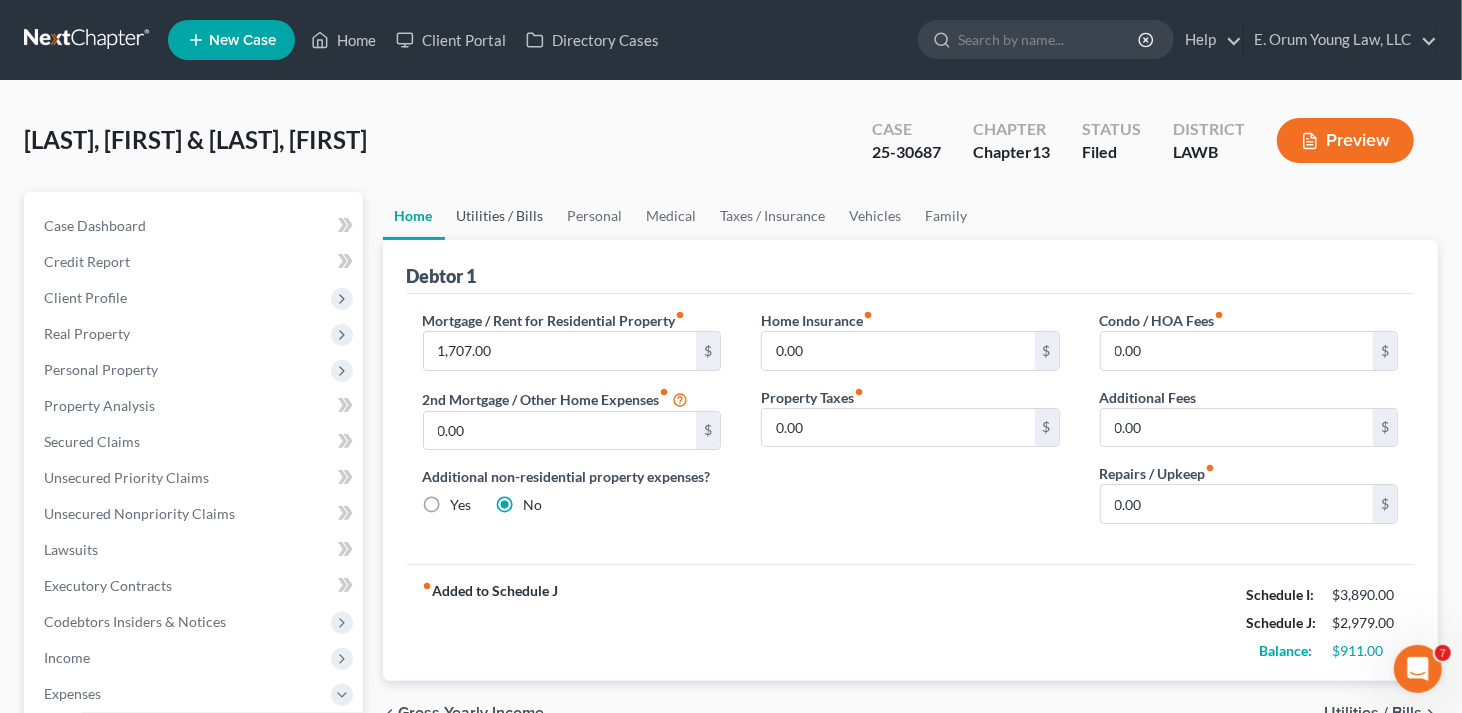 click on "Utilities / Bills" at bounding box center [500, 216] 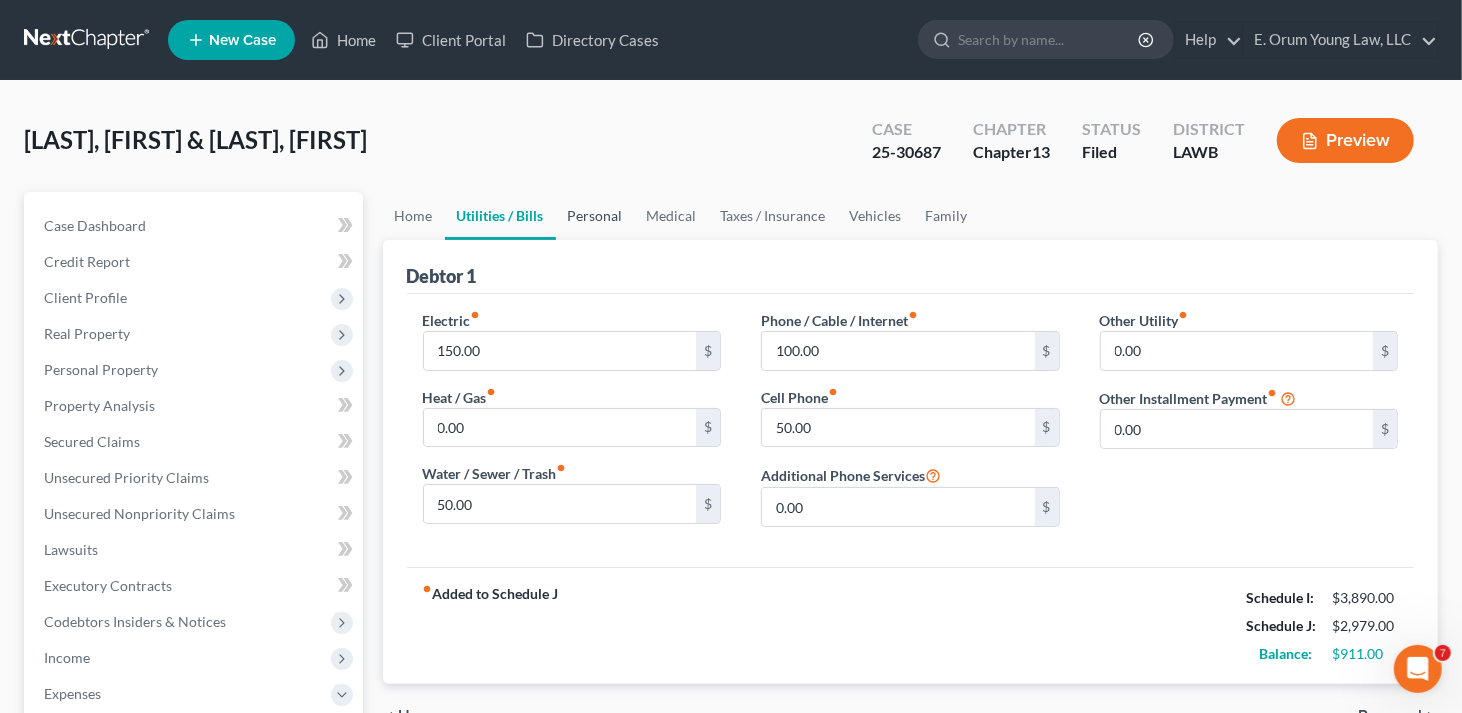 click on "Personal" at bounding box center [595, 216] 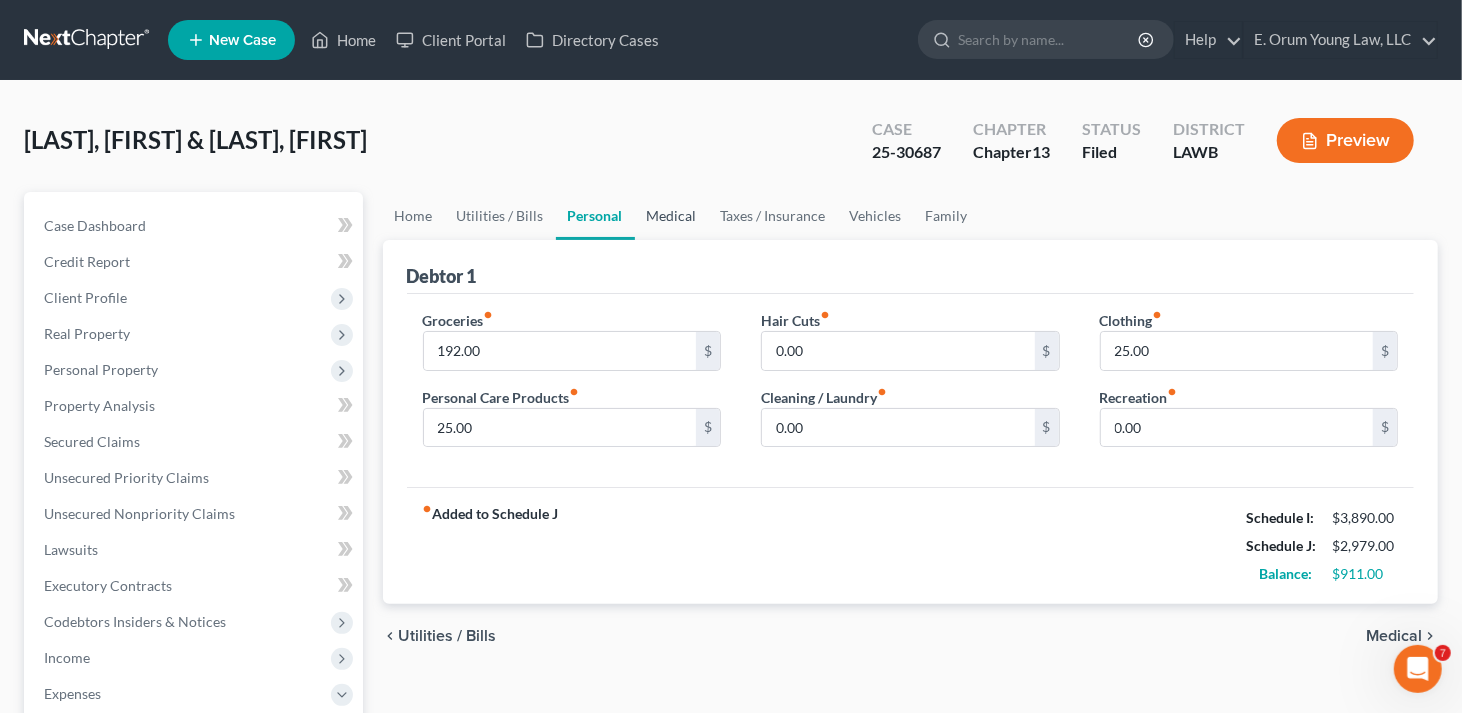 click on "Medical" at bounding box center (672, 216) 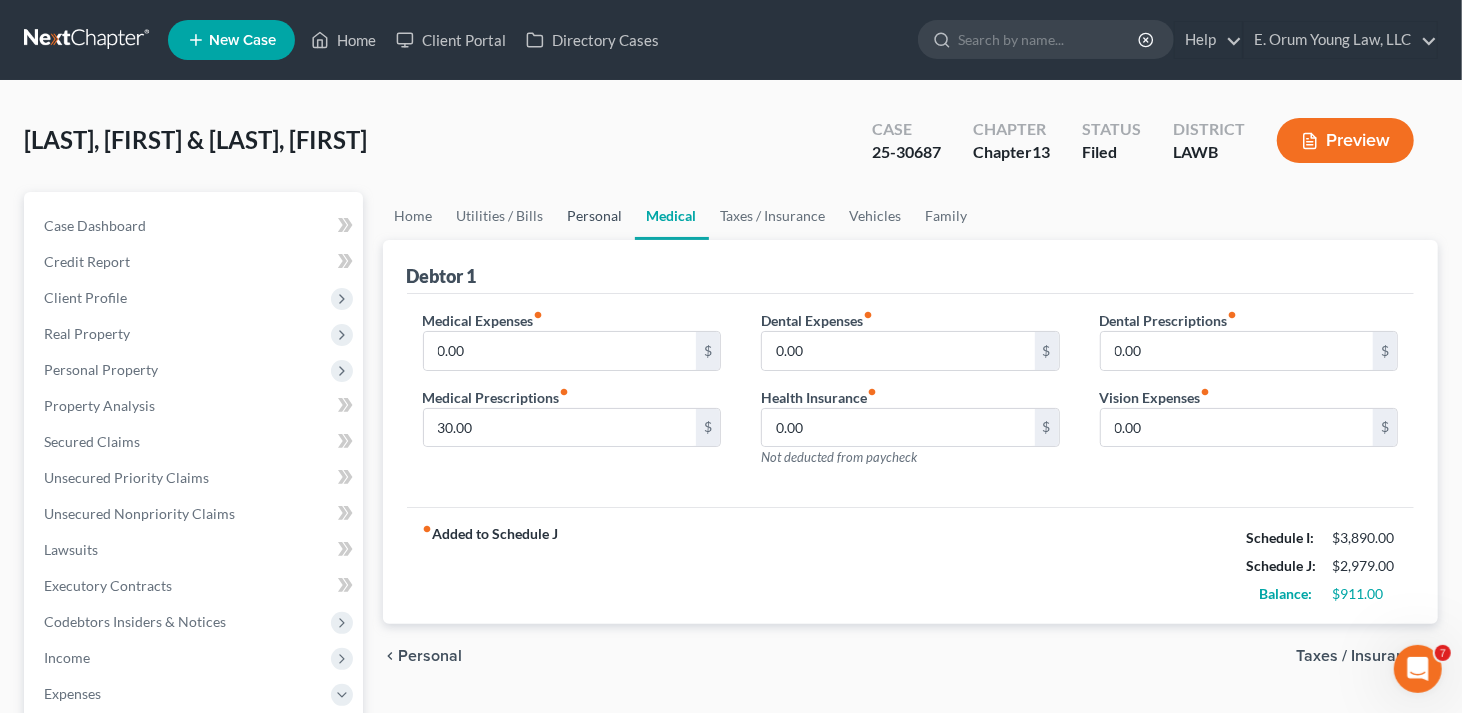 click on "Personal" at bounding box center [595, 216] 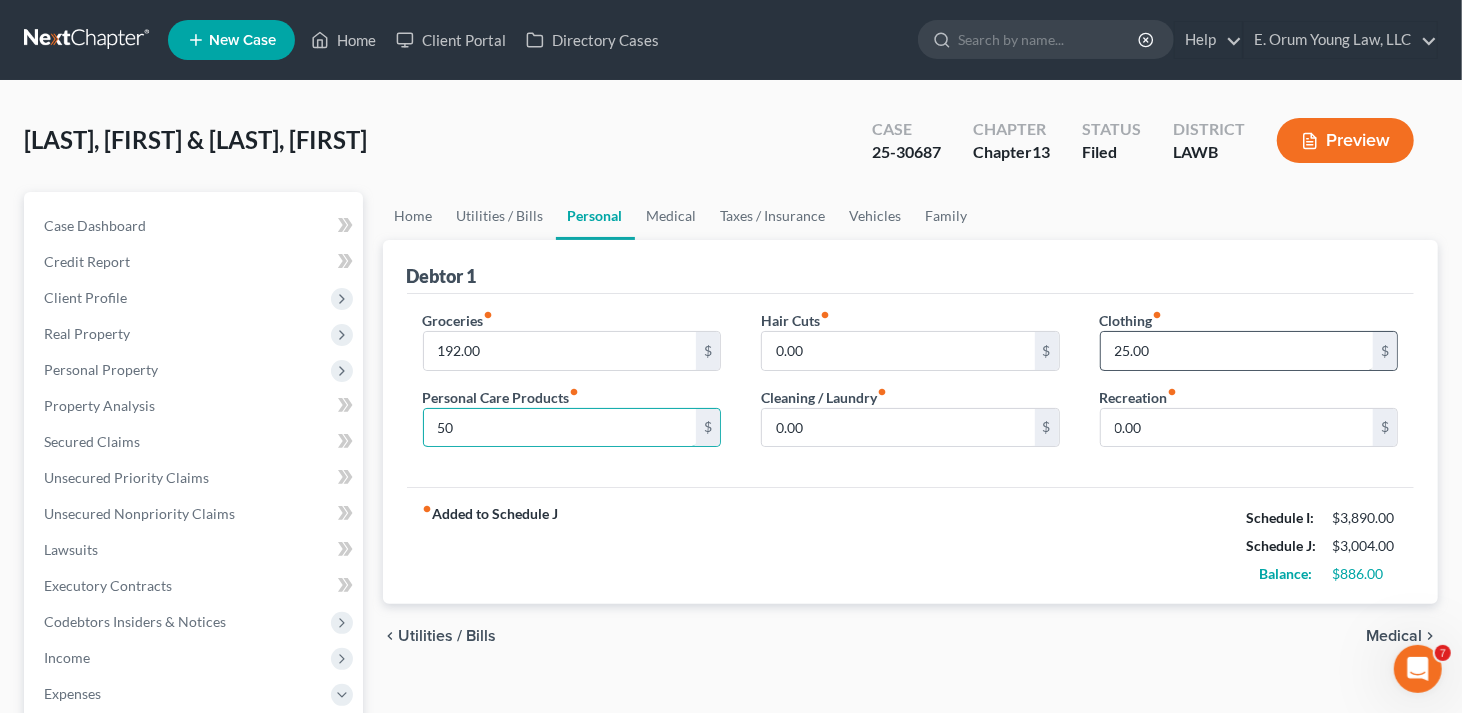 type on "50" 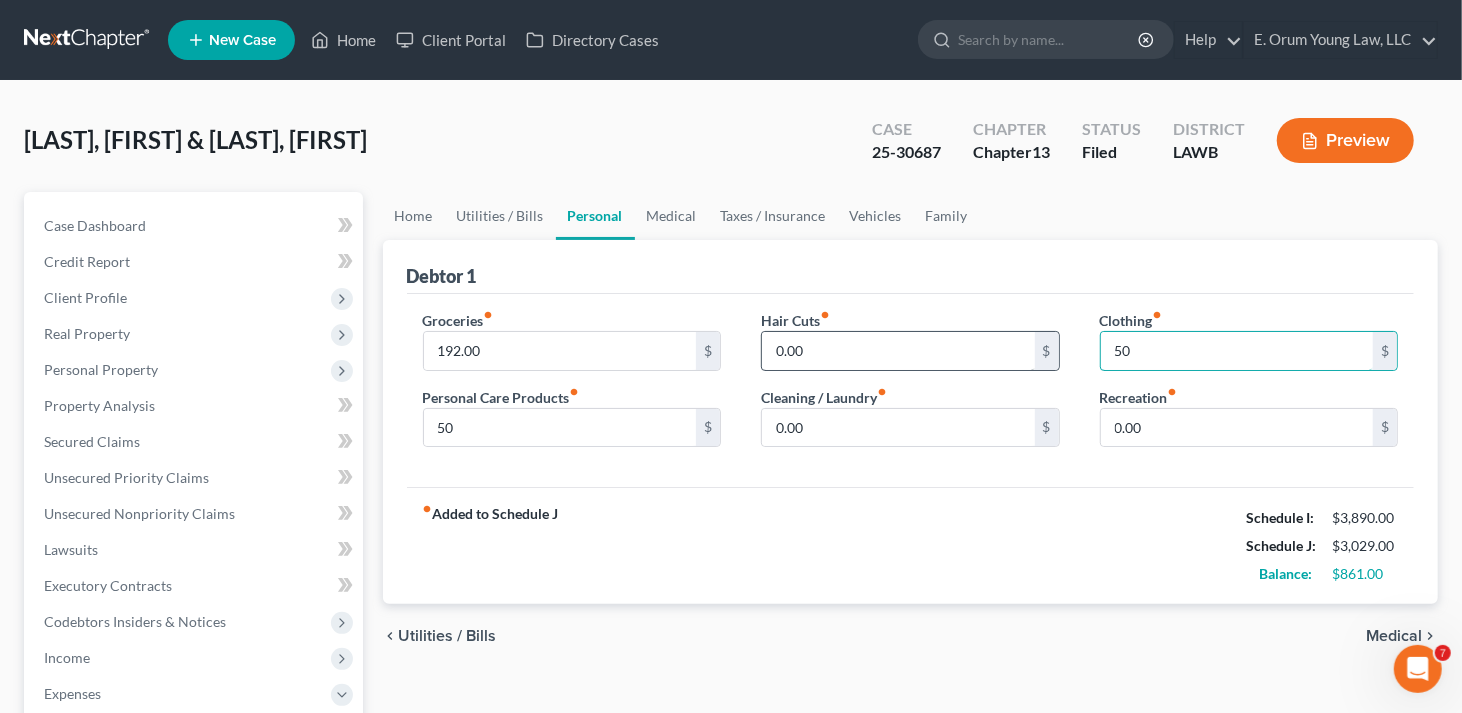 type on "50" 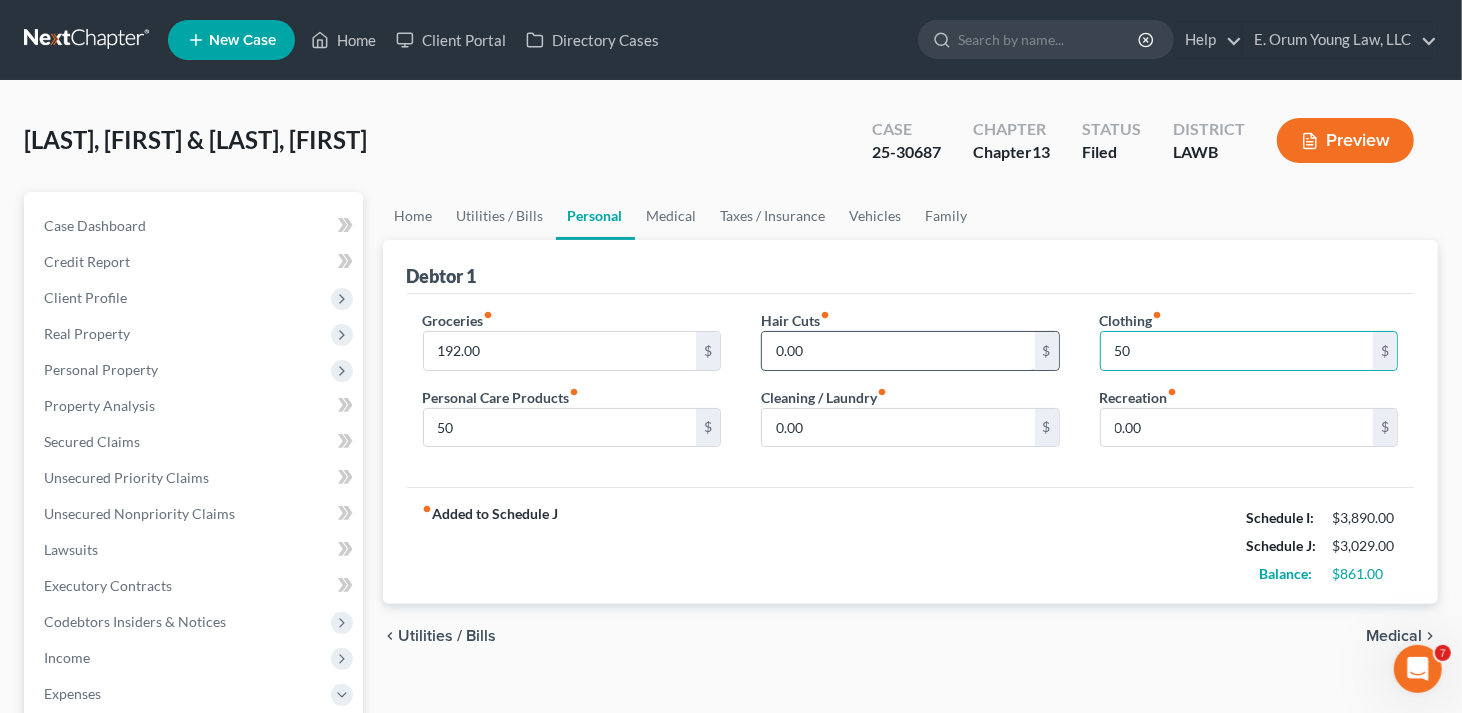 click on "0.00" at bounding box center [898, 351] 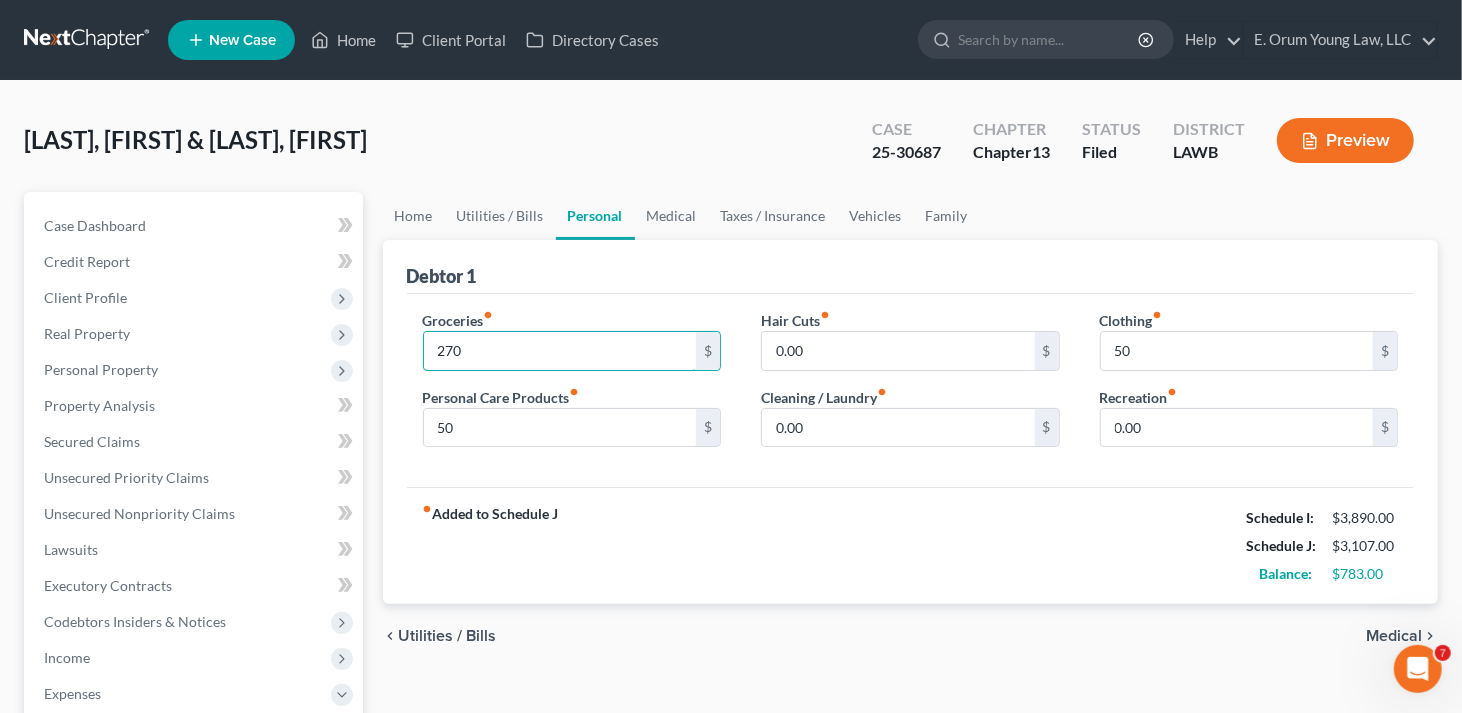 type on "270" 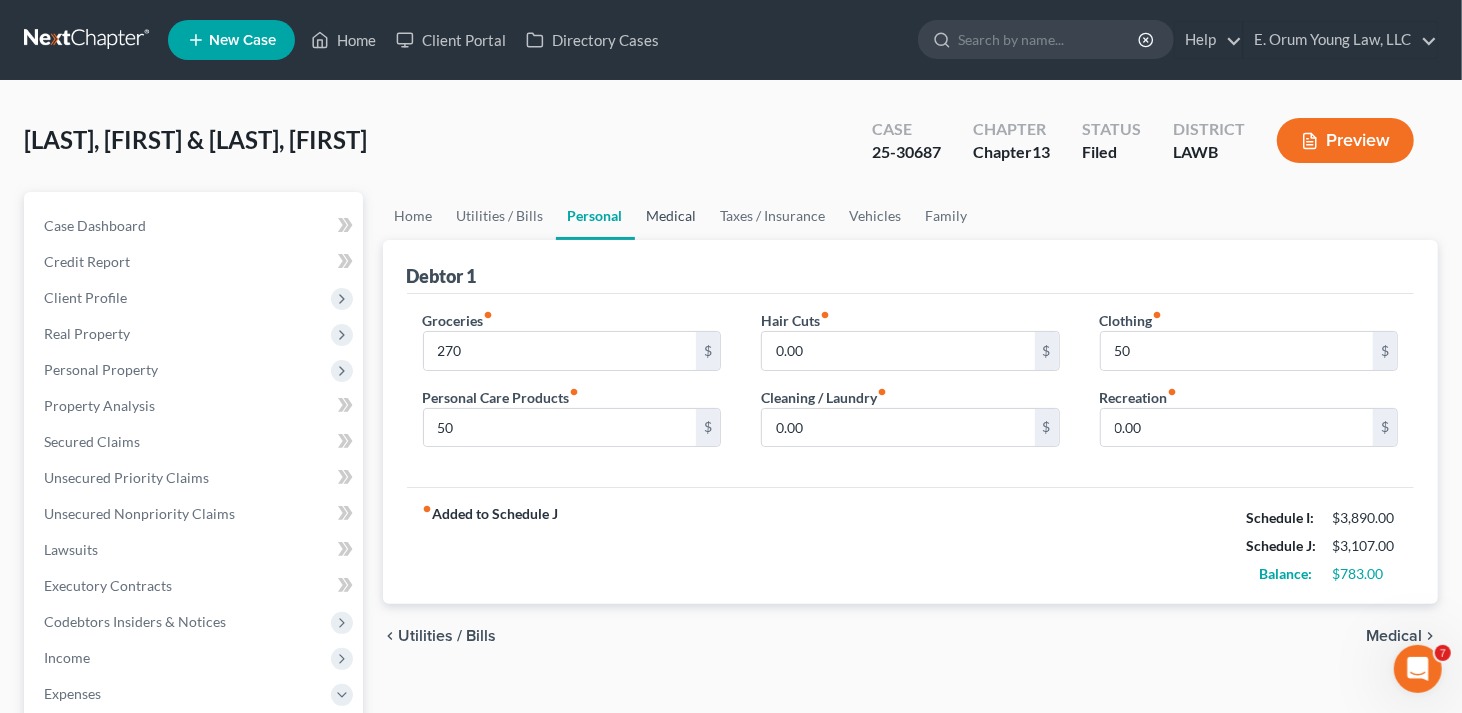 click on "Medical" at bounding box center (672, 216) 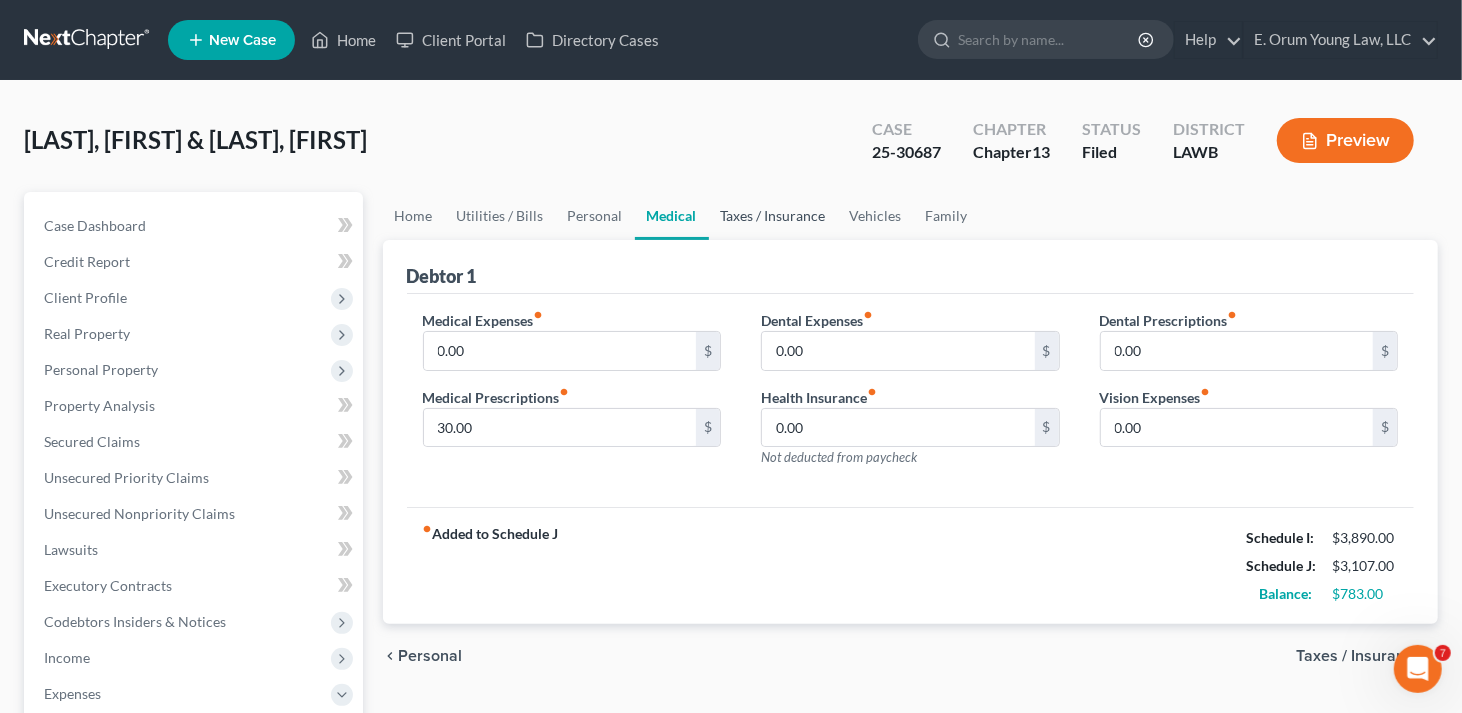 click on "Taxes / Insurance" at bounding box center (773, 216) 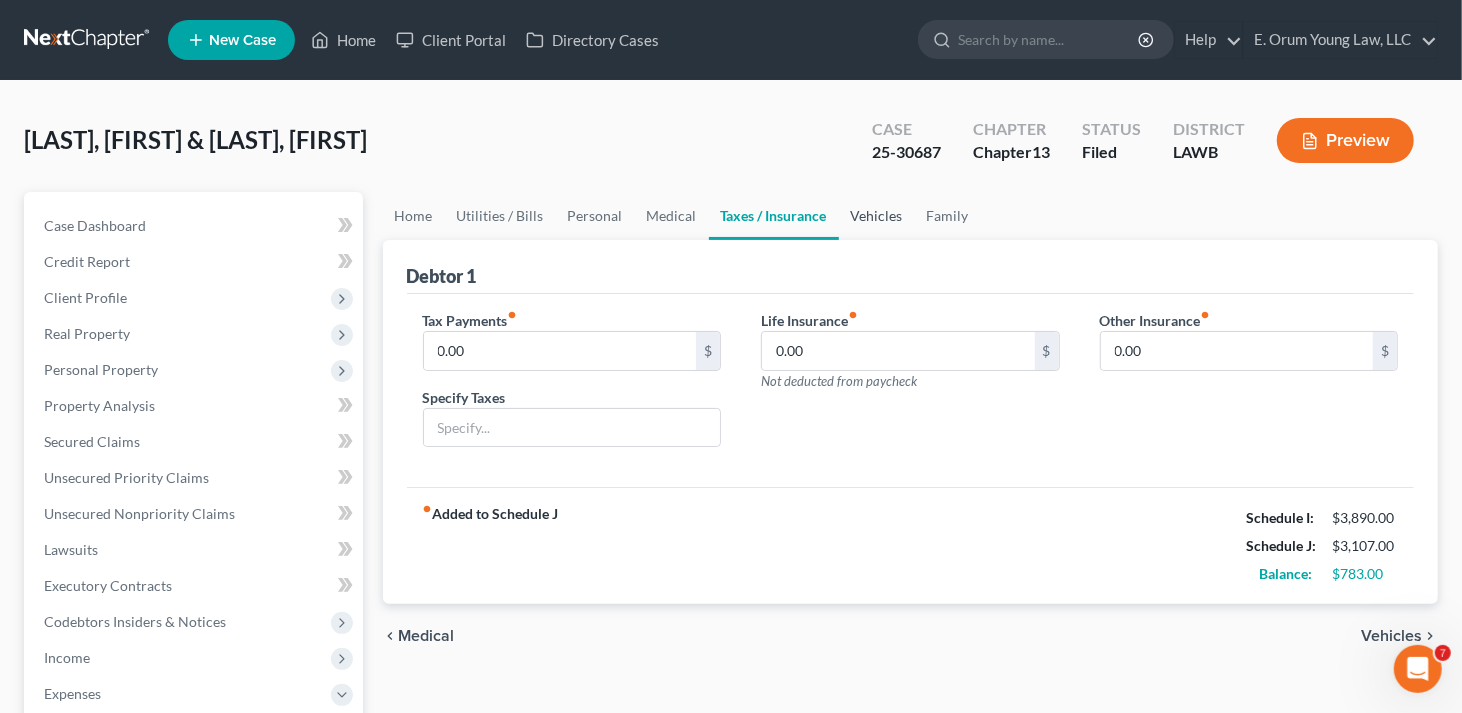 click on "Vehicles" at bounding box center (877, 216) 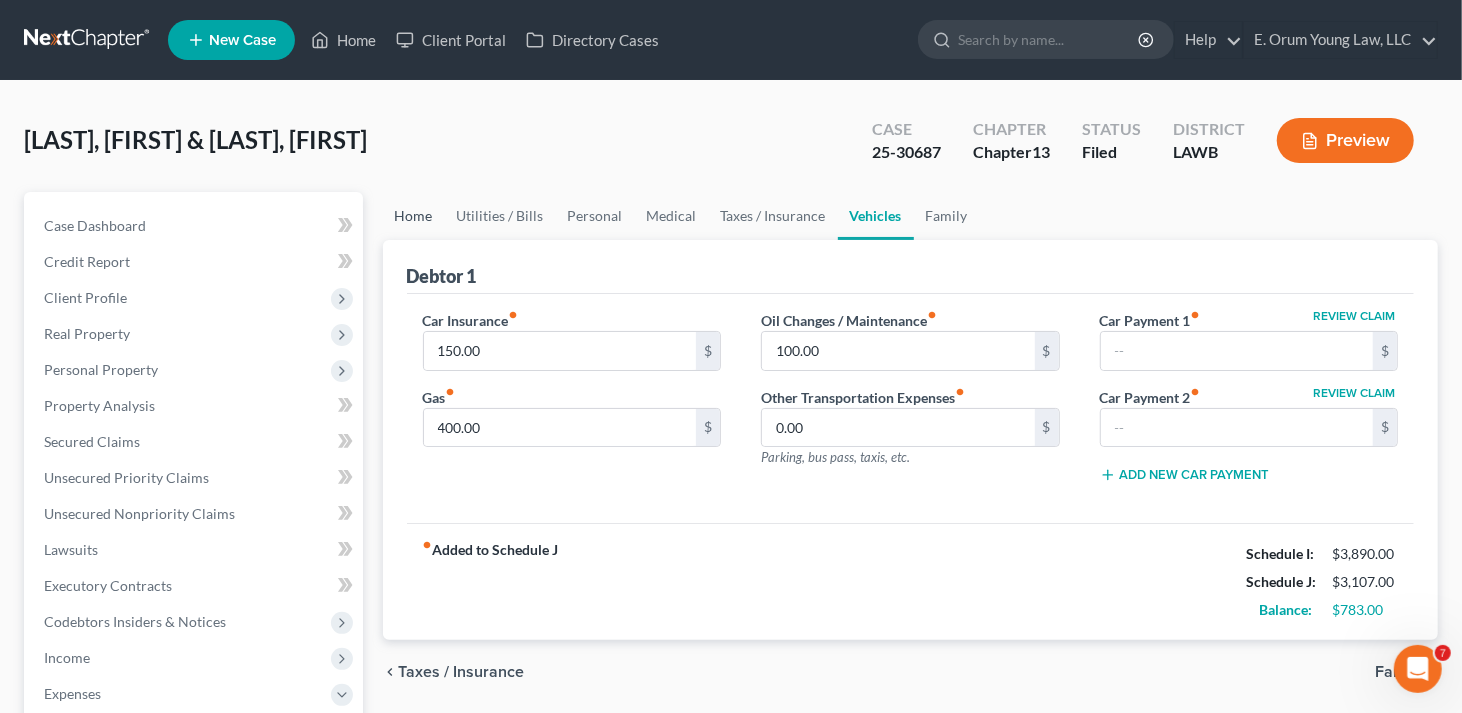 click on "Home" at bounding box center (414, 216) 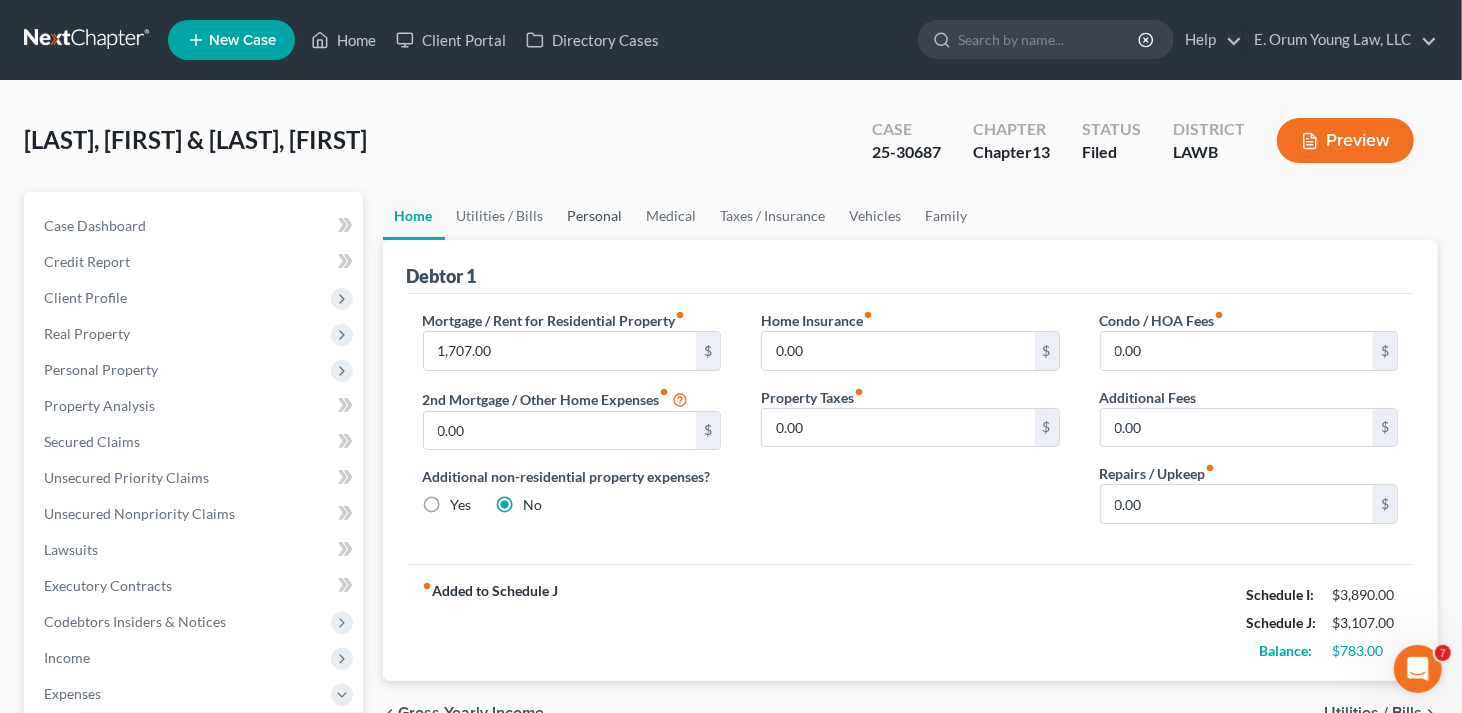 click on "Personal" at bounding box center [595, 216] 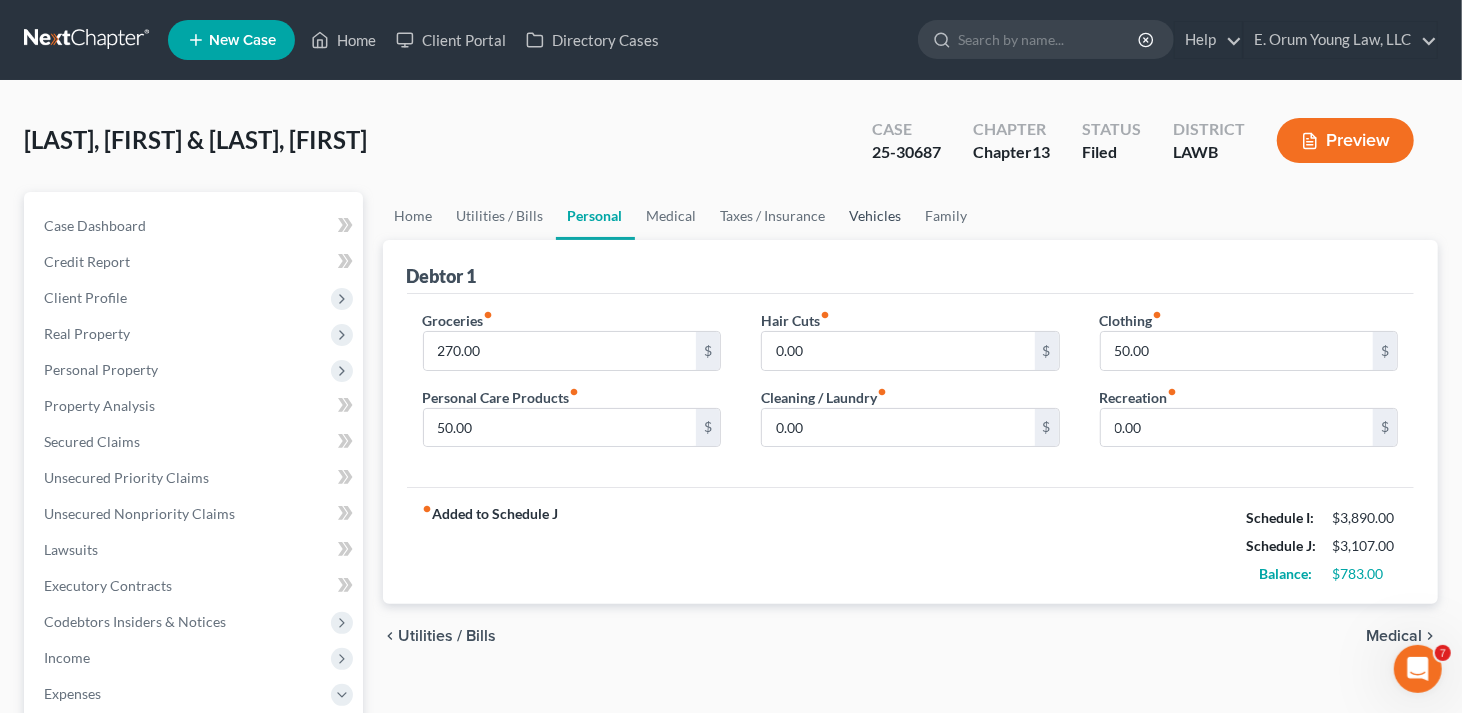 click on "Vehicles" at bounding box center [876, 216] 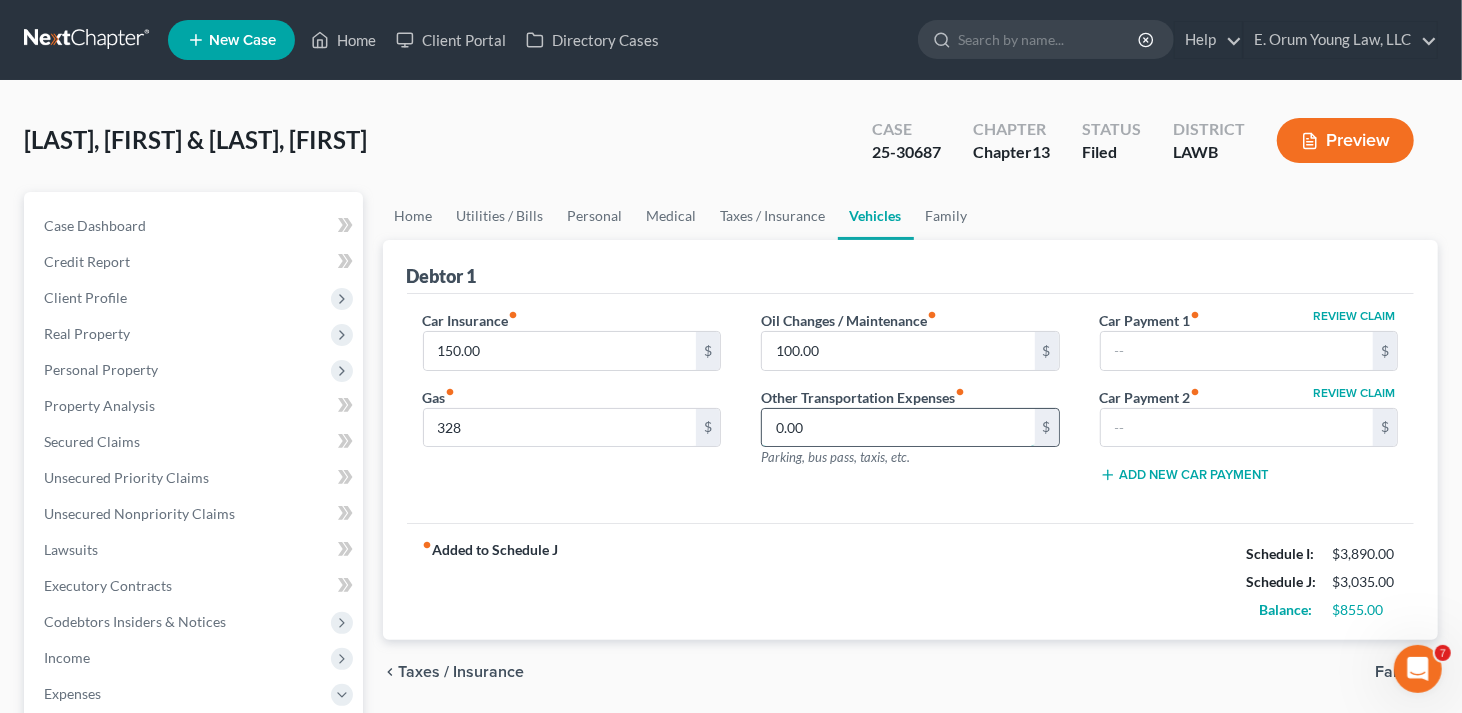 click on "0.00" at bounding box center [898, 428] 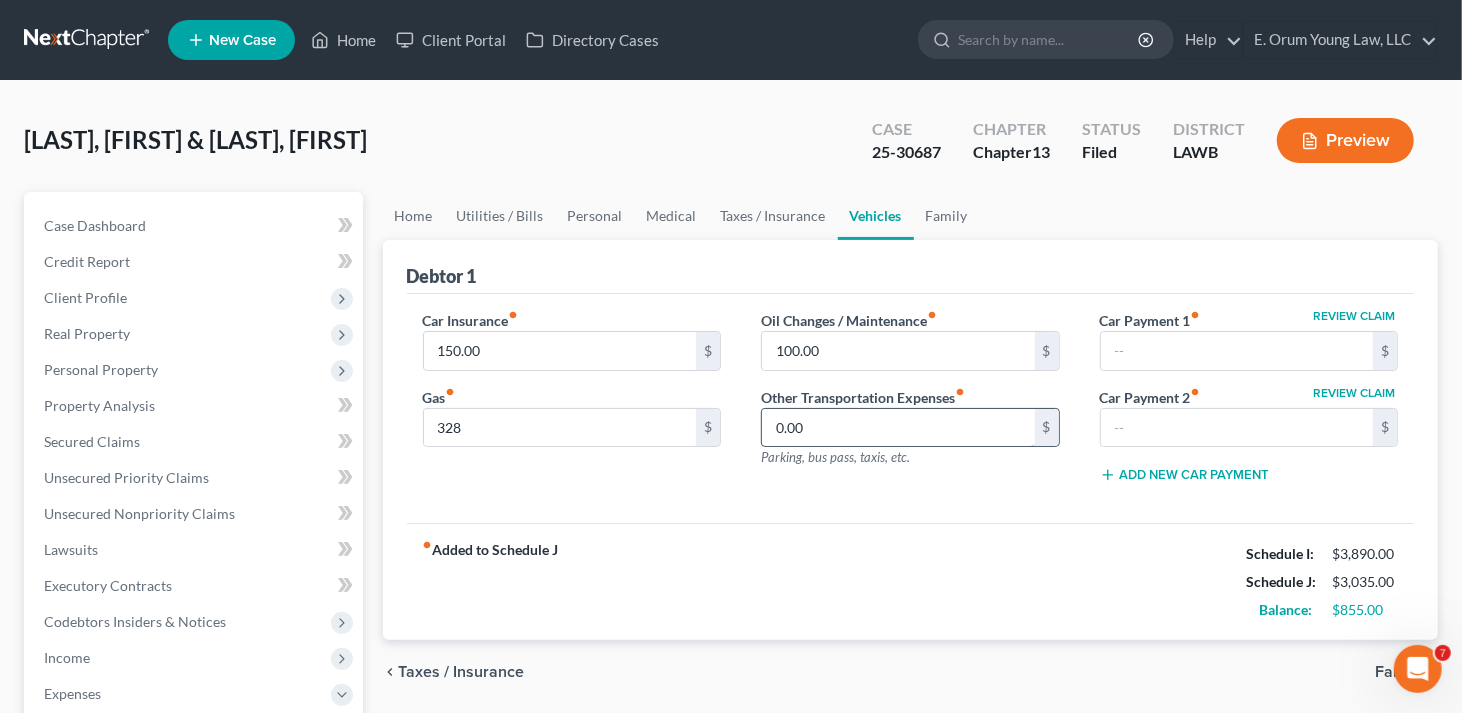 click on "0.00" at bounding box center [898, 428] 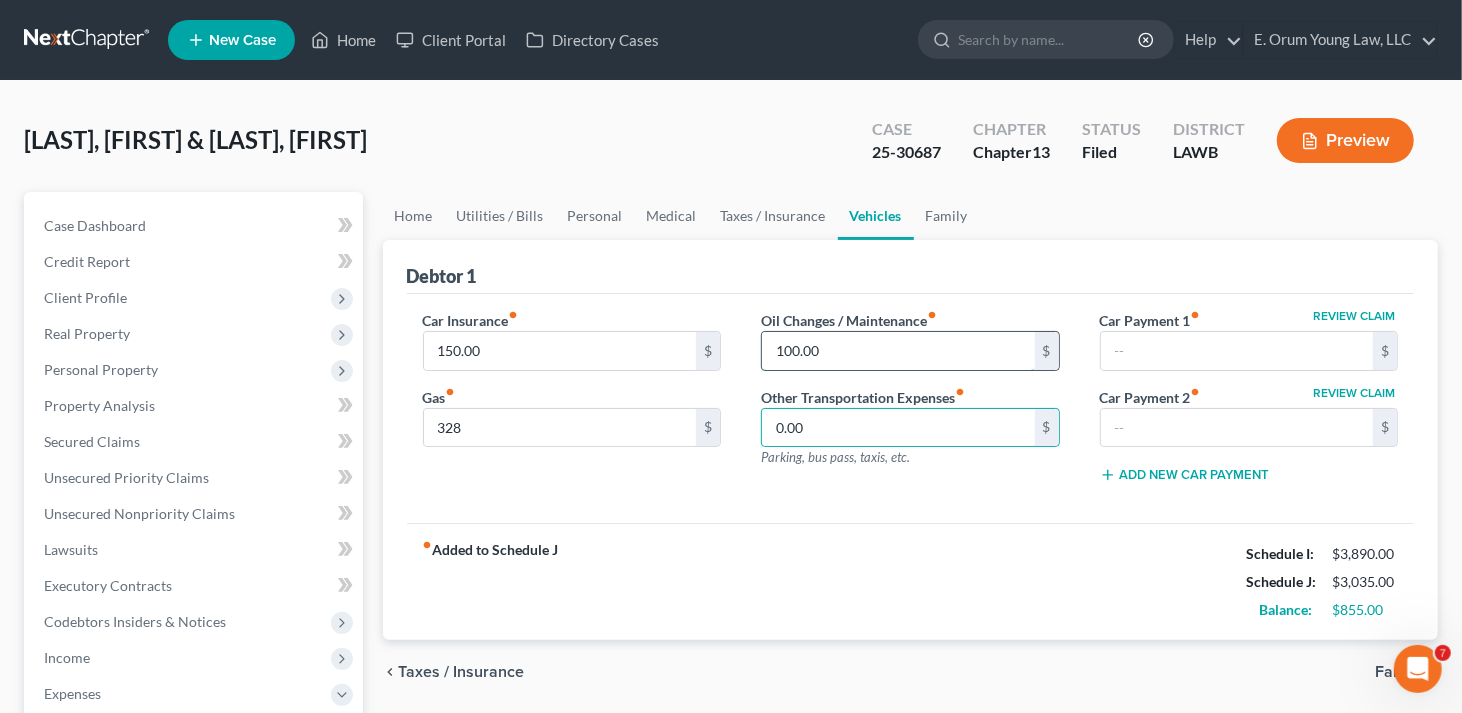 click on "100.00" at bounding box center (898, 351) 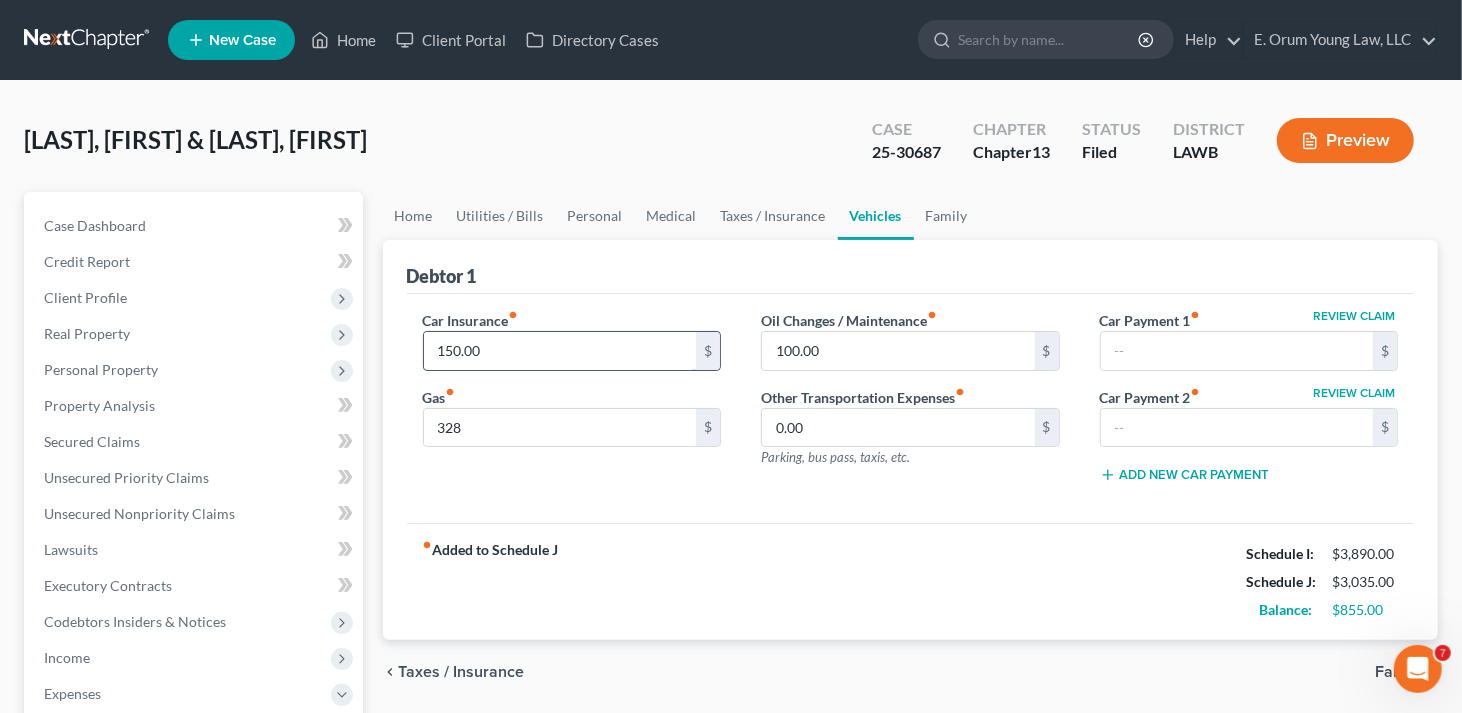 click on "150.00" at bounding box center [560, 351] 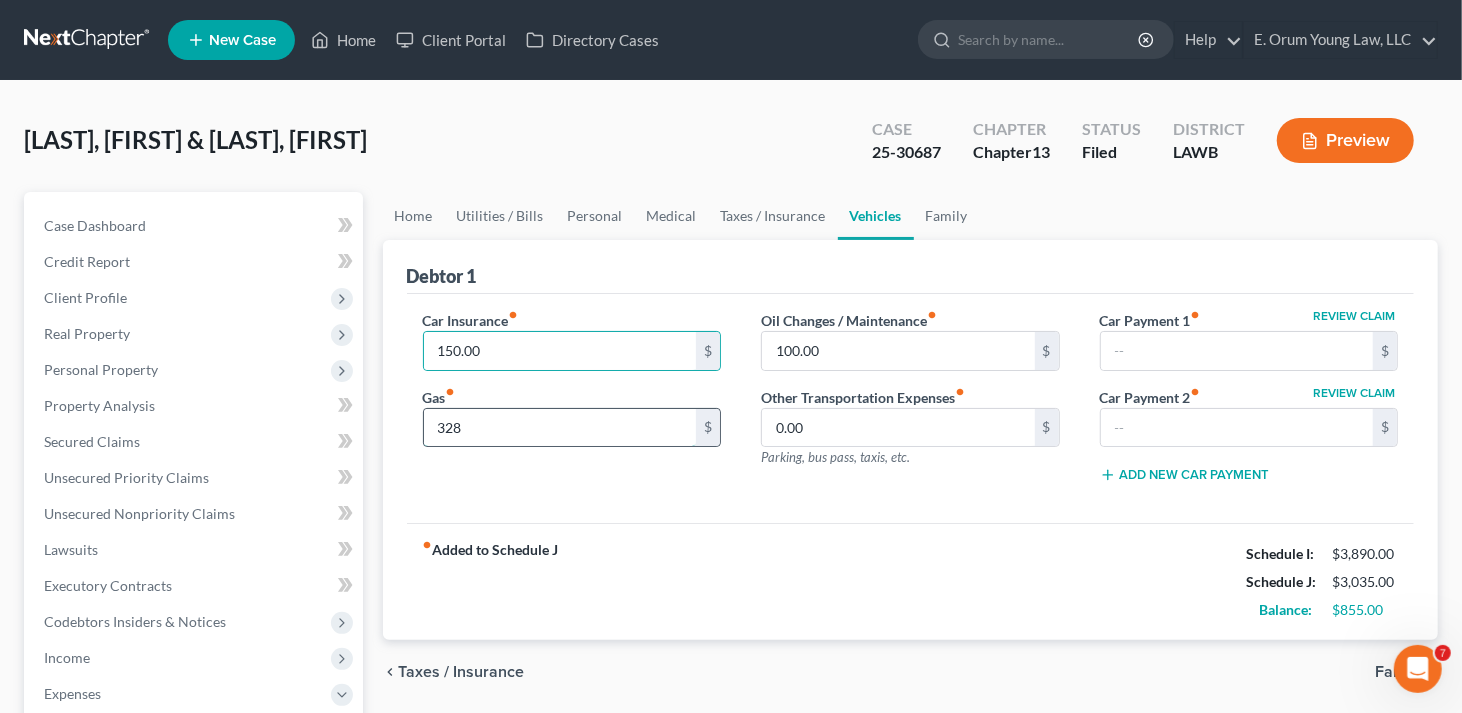 click on "328" at bounding box center [560, 428] 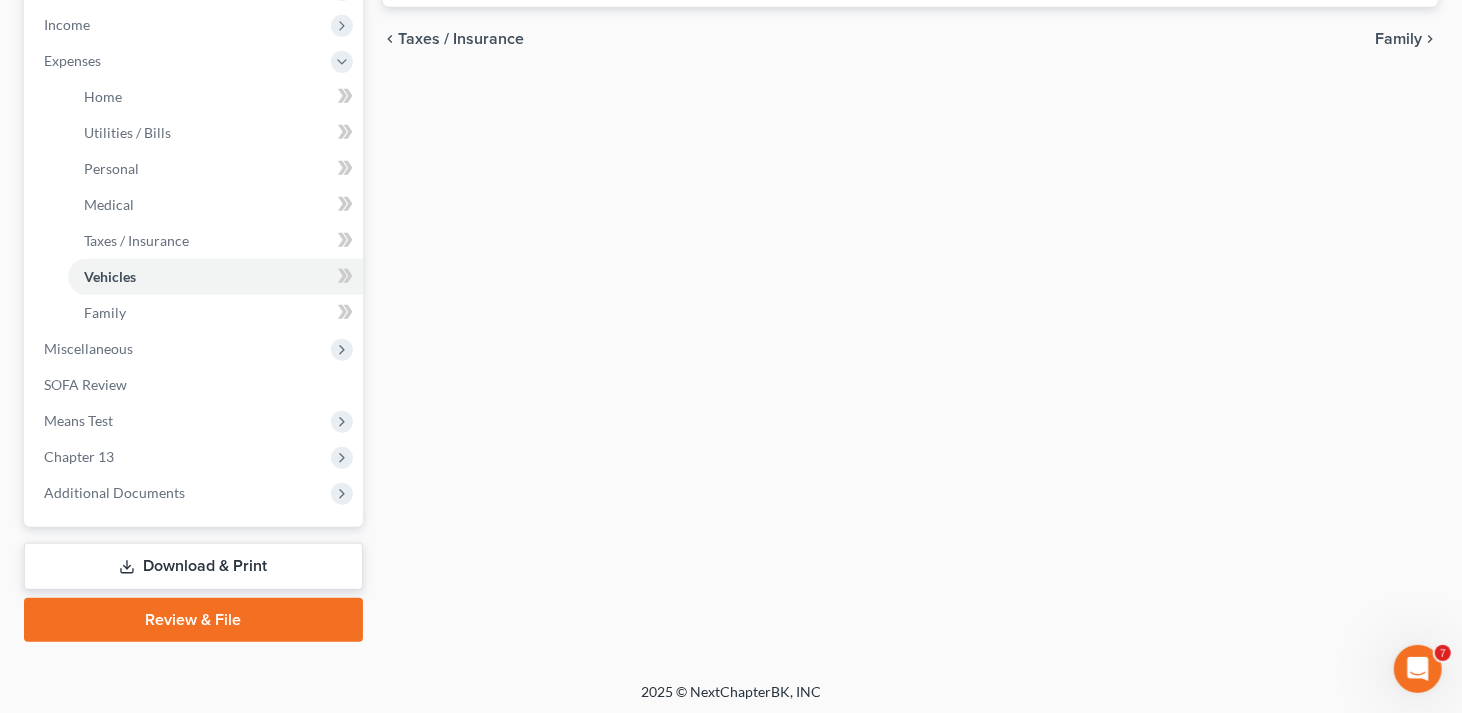 scroll, scrollTop: 634, scrollLeft: 0, axis: vertical 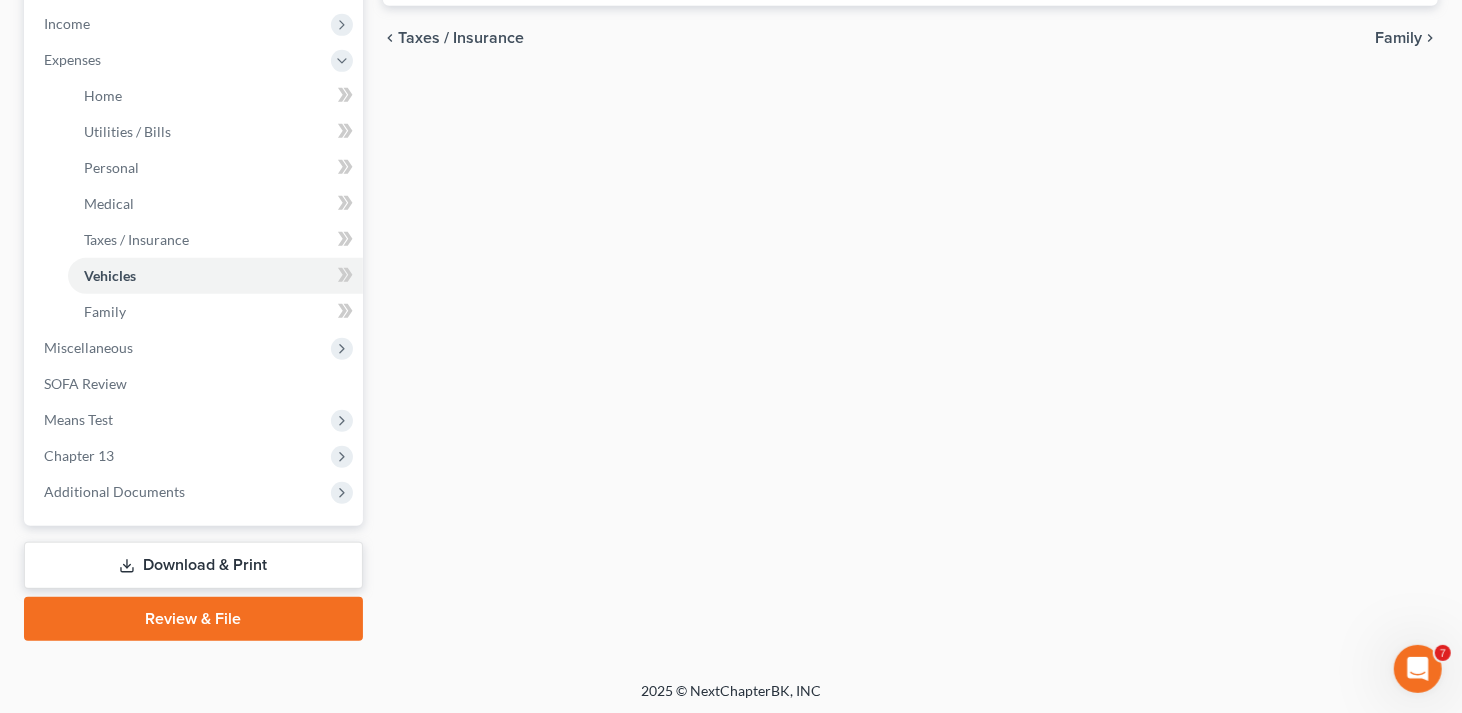 click on "Download & Print" at bounding box center [193, 565] 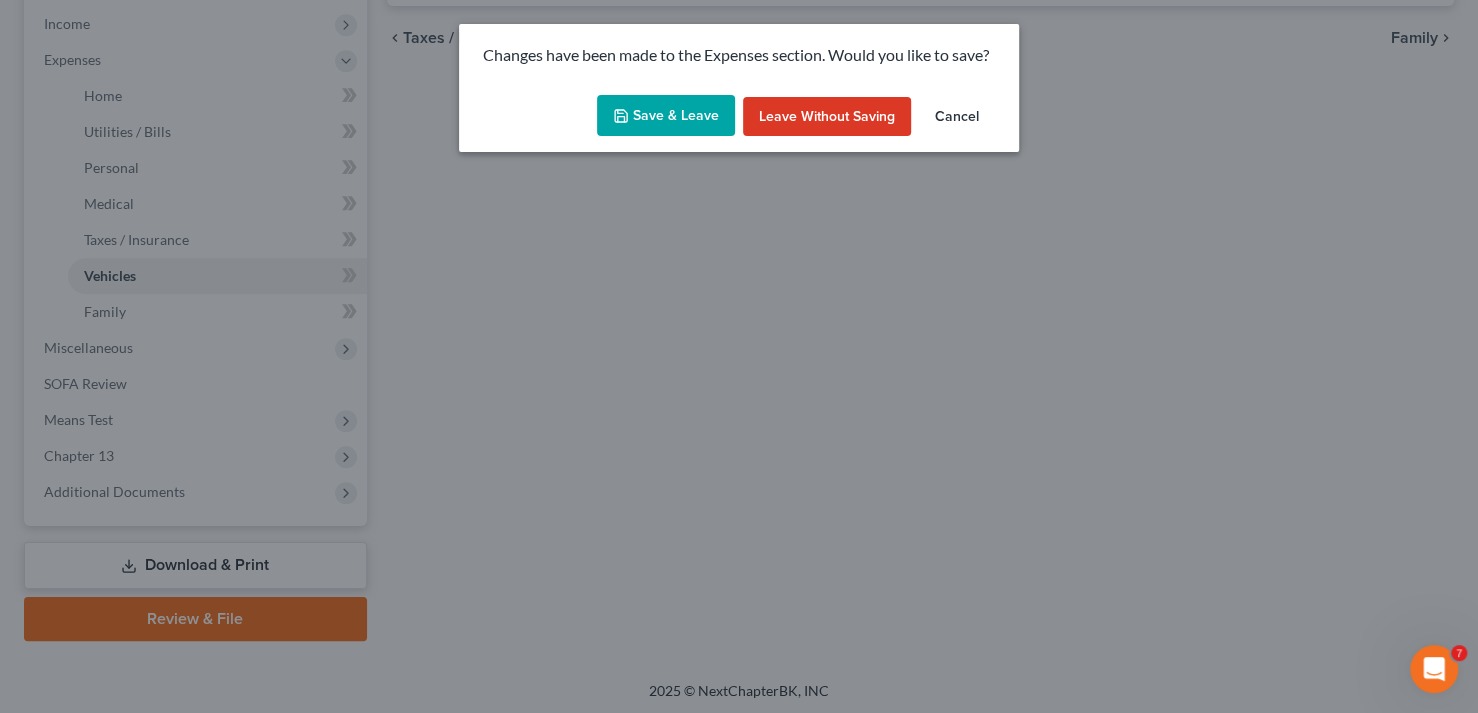click on "Save & Leave" at bounding box center (666, 116) 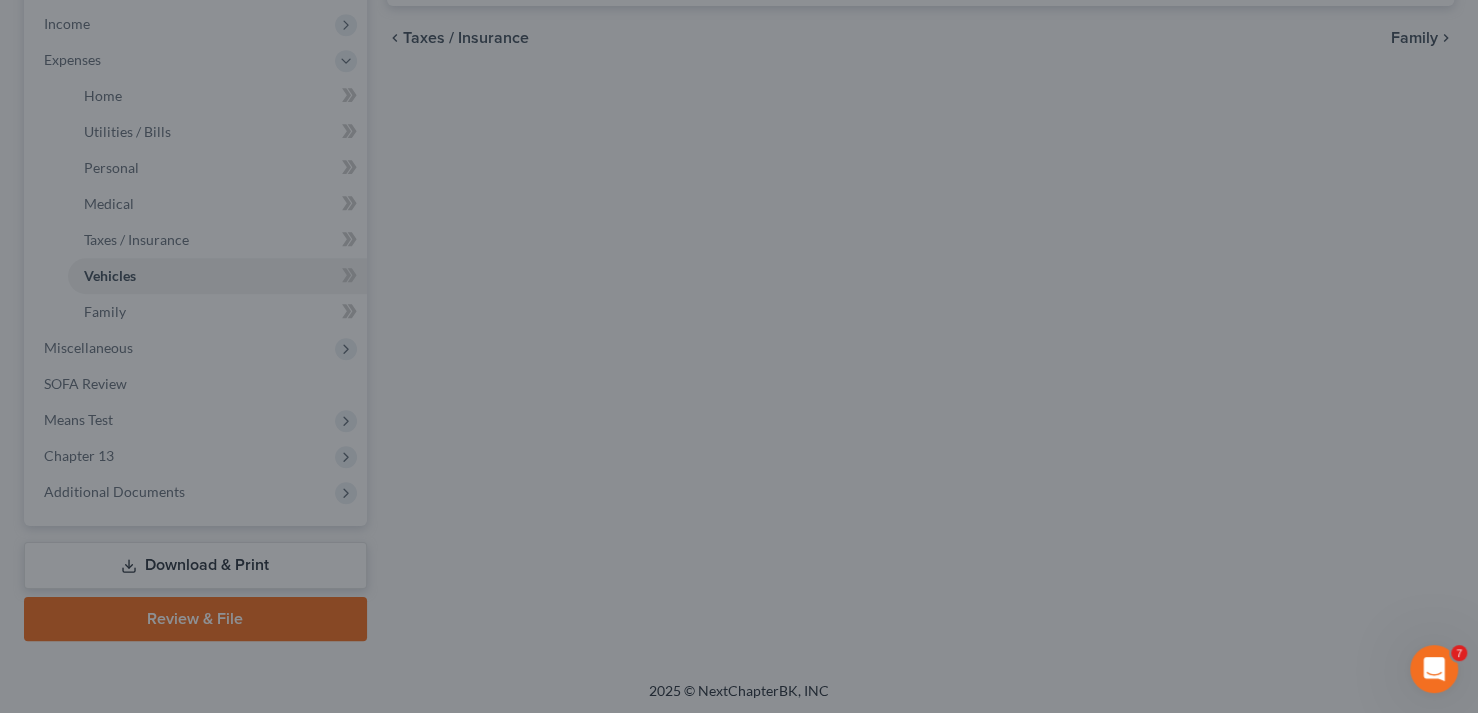 type on "328.00" 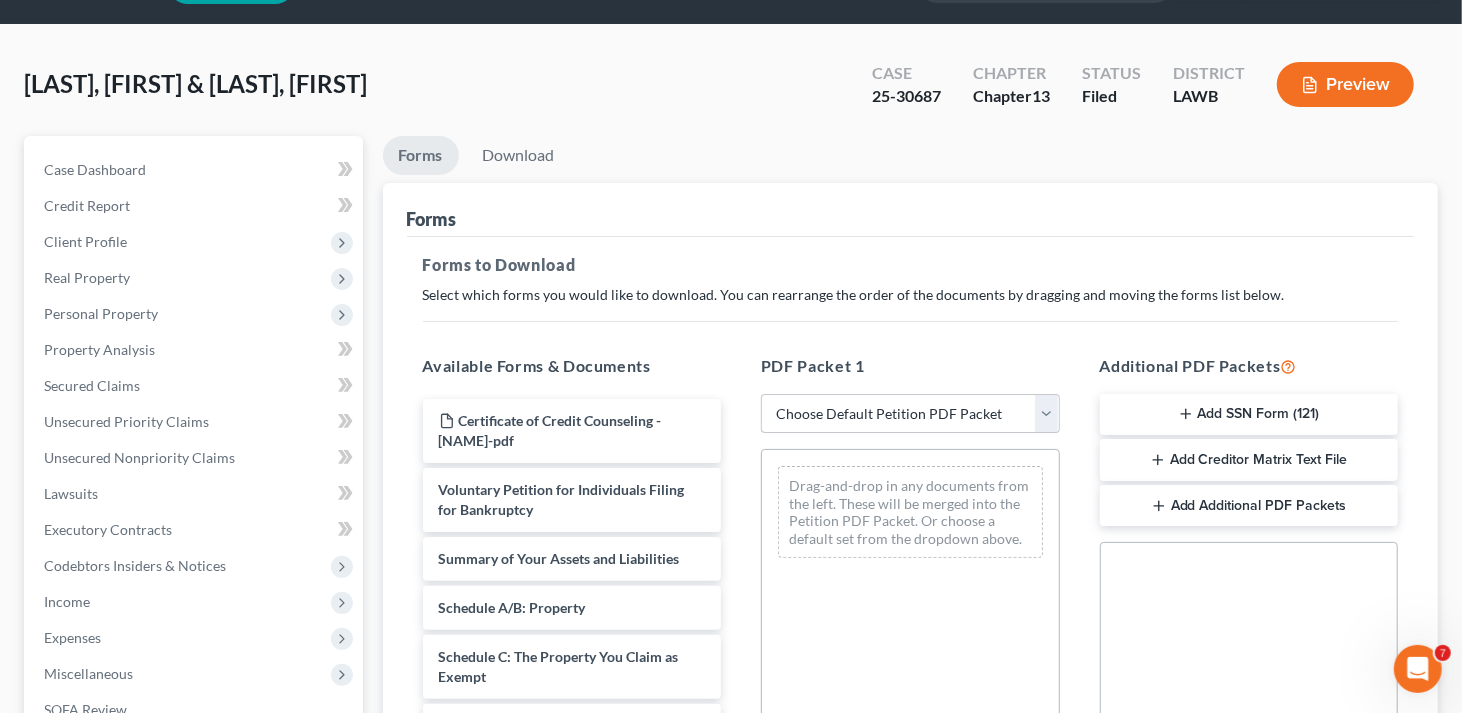 scroll, scrollTop: 0, scrollLeft: 0, axis: both 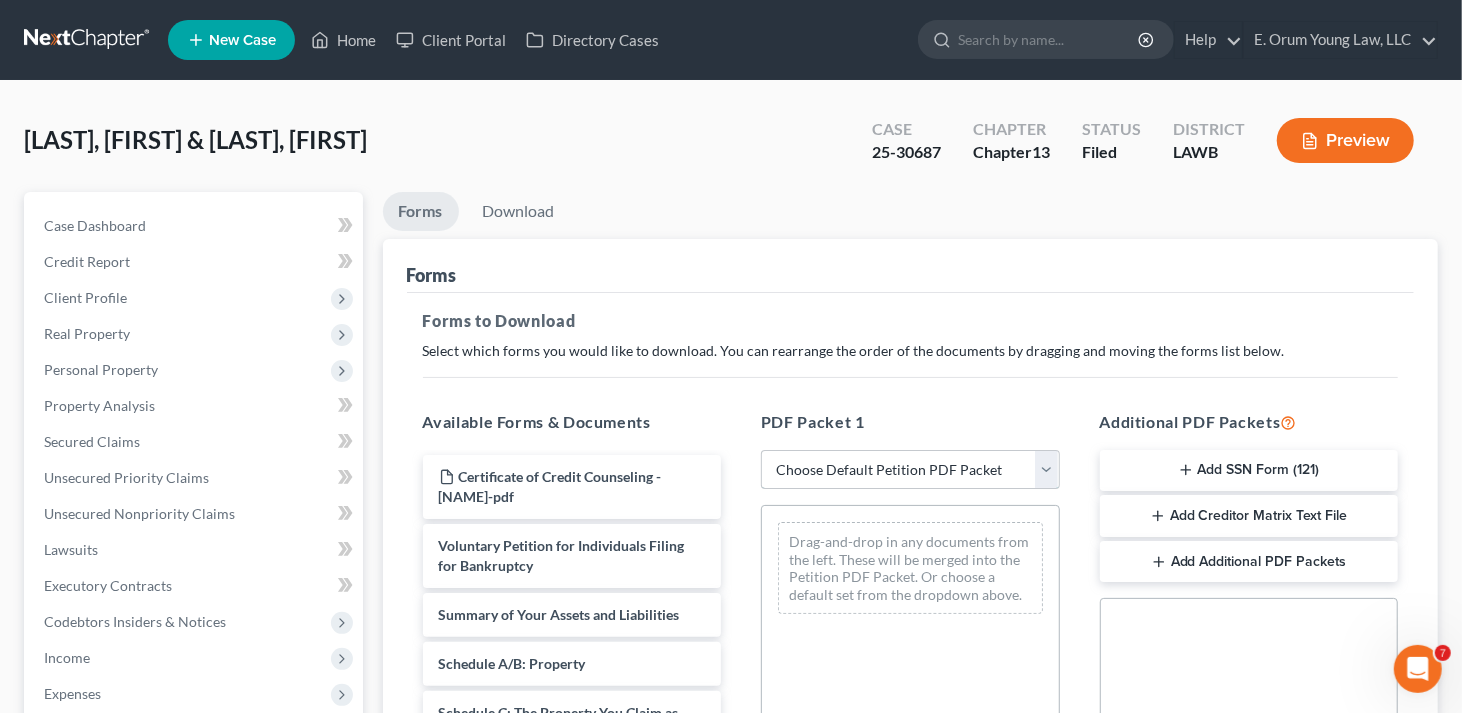 click on "Choose Default Petition PDF Packet Complete Bankruptcy Petition (all forms and schedules) Emergency Filing Forms (Petition and Creditor List Only) Amended Forms Signature Pages Only Supplemental Post Petition (Sch. I & J) Supplemental Post Petition (Sch. I) Supplemental Post Petition (Sch. J) AMDJ AMNDJ 2016(b) Atty Fee disclosure amnd j,dec Sauseda- Amended Schedule E-F and Declaration of Individual Schedules Amended Sch I, Sch J and Debtor's Declaration Amended Sch I, Sch J and Debtor's Declaration dec Sig Pages" at bounding box center (910, 470) 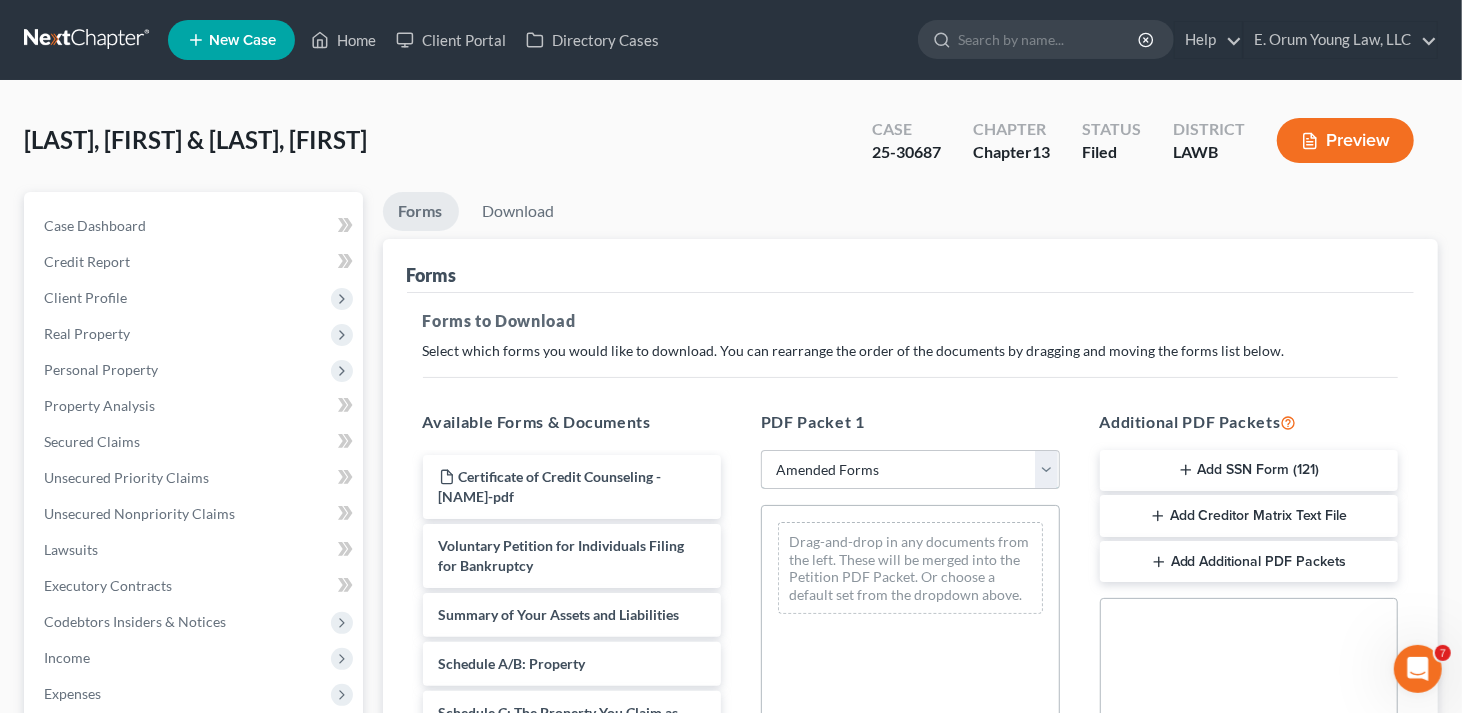 click on "Choose Default Petition PDF Packet Complete Bankruptcy Petition (all forms and schedules) Emergency Filing Forms (Petition and Creditor List Only) Amended Forms Signature Pages Only Supplemental Post Petition (Sch. I & J) Supplemental Post Petition (Sch. I) Supplemental Post Petition (Sch. J) AMDJ AMNDJ 2016(b) Atty Fee disclosure amnd j,dec Sauseda- Amended Schedule E-F and Declaration of Individual Schedules Amended Sch I, Sch J and Debtor's Declaration Amended Sch I, Sch J and Debtor's Declaration dec Sig Pages" at bounding box center (910, 470) 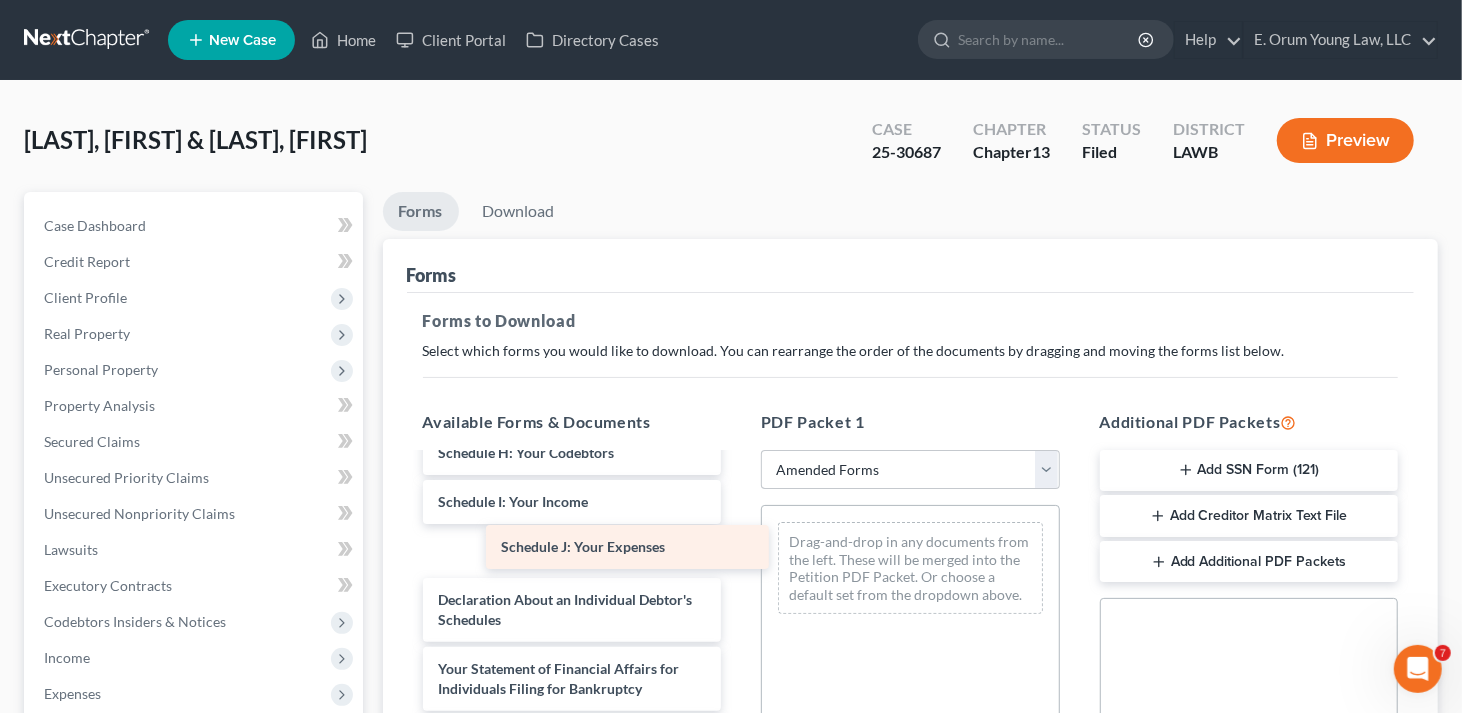 scroll, scrollTop: 419, scrollLeft: 0, axis: vertical 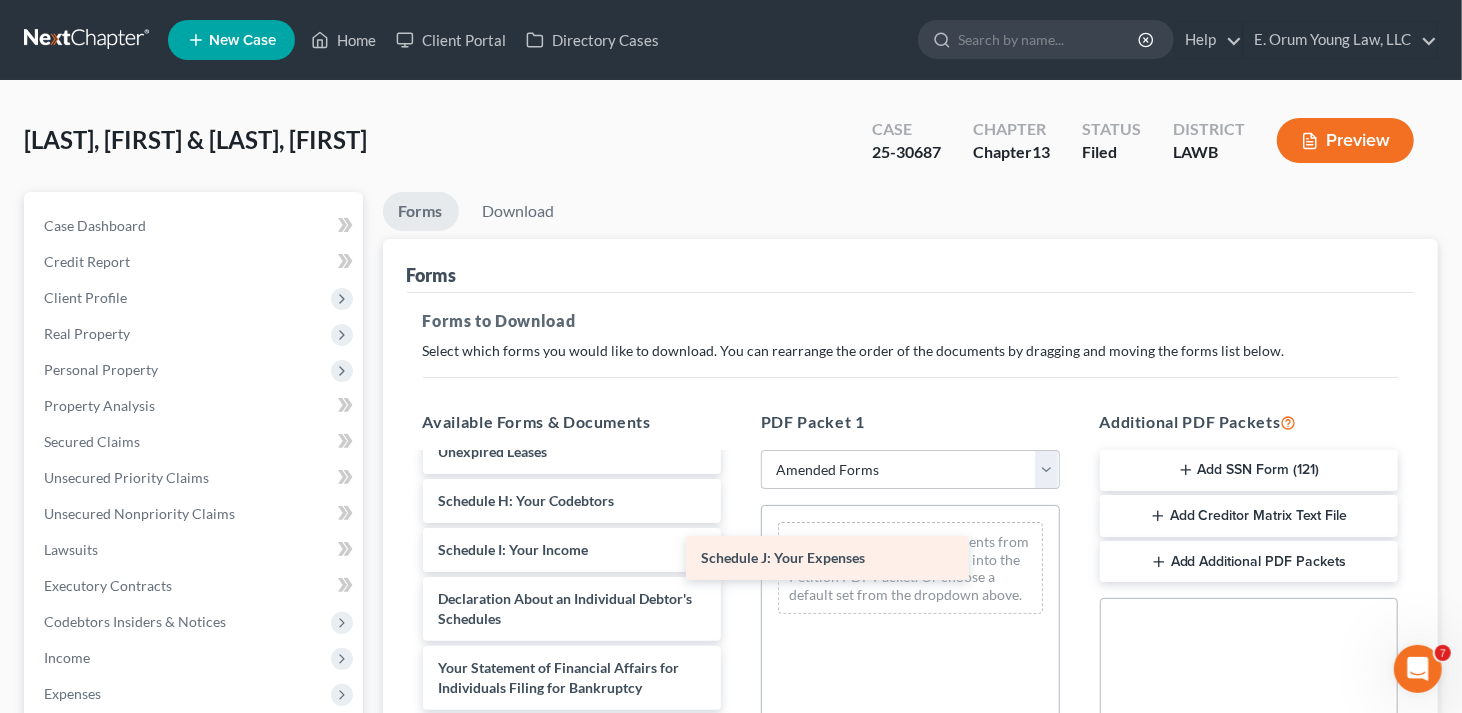 drag, startPoint x: 613, startPoint y: 544, endPoint x: 876, endPoint y: 554, distance: 263.19003 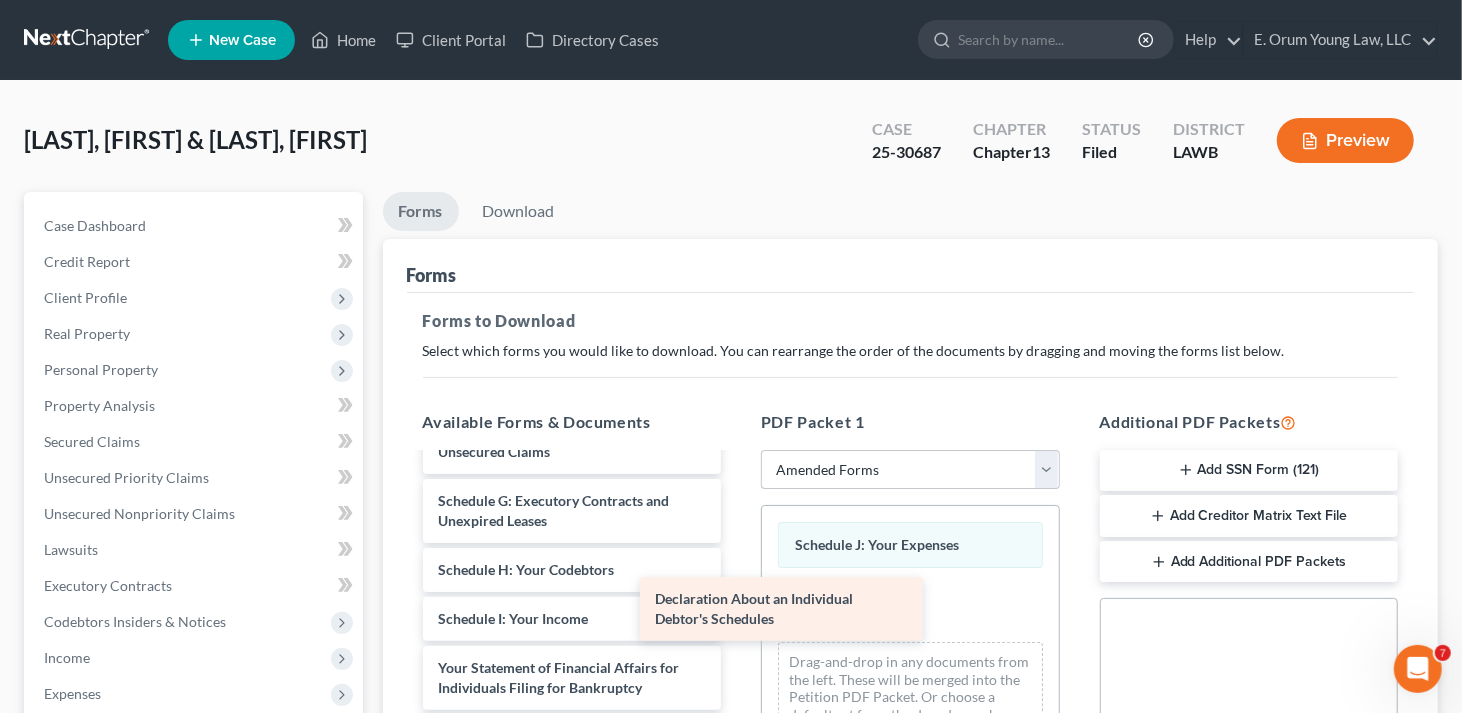 scroll, scrollTop: 350, scrollLeft: 0, axis: vertical 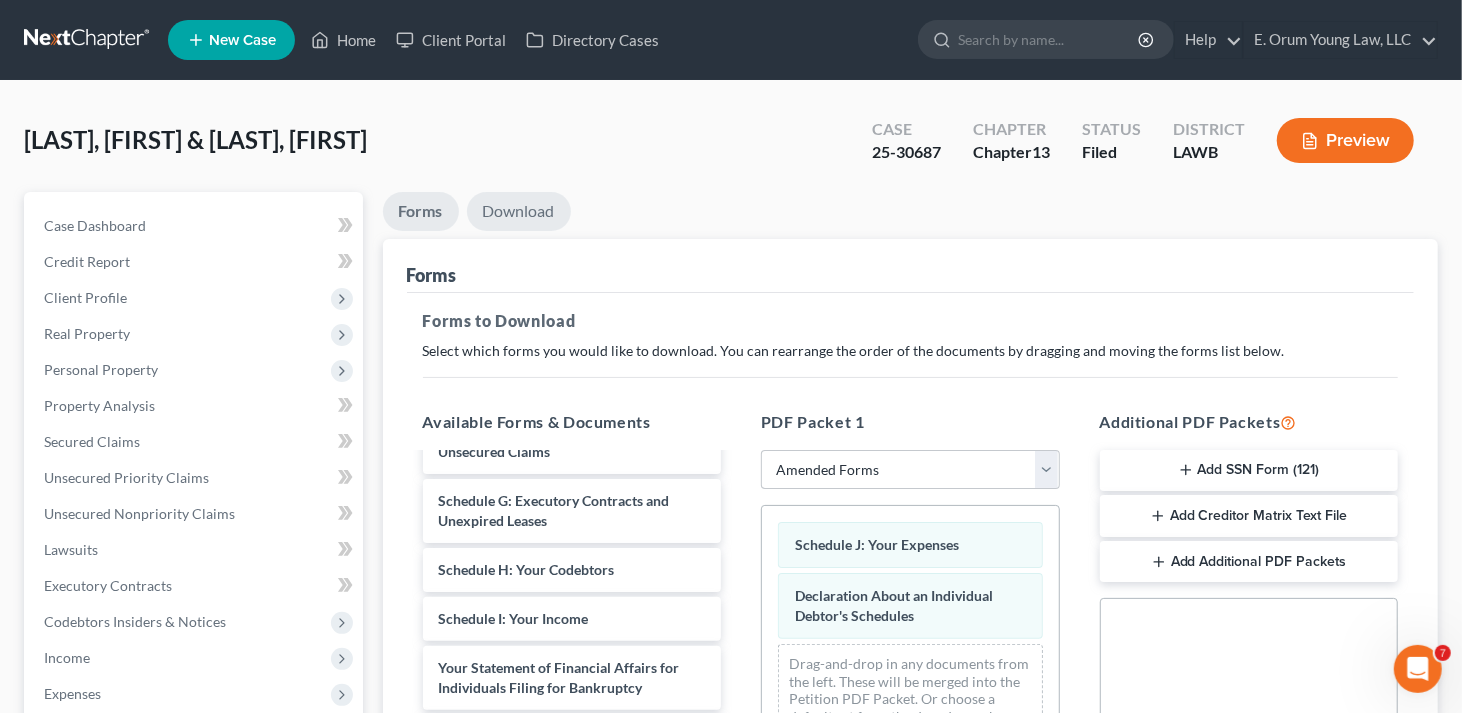 click on "Download" at bounding box center [519, 211] 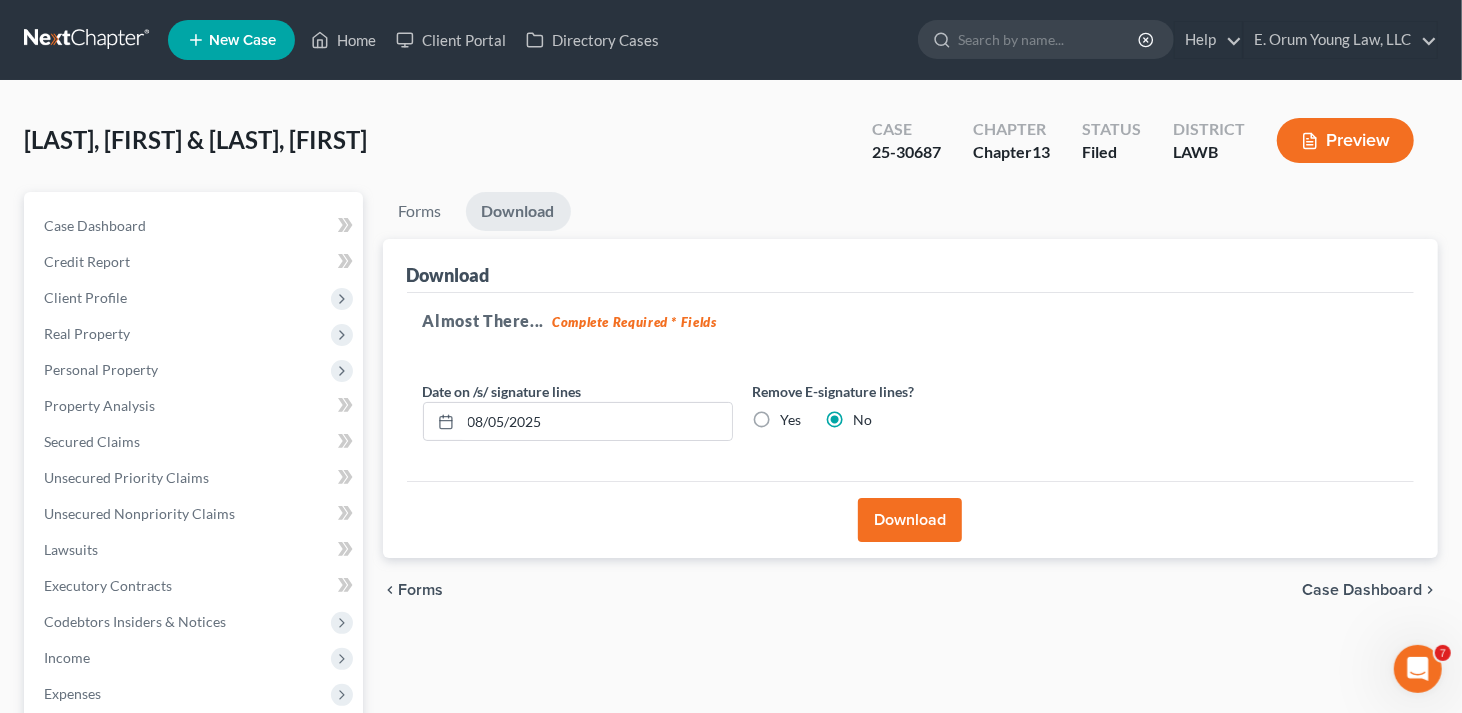 click on "Download" at bounding box center (910, 520) 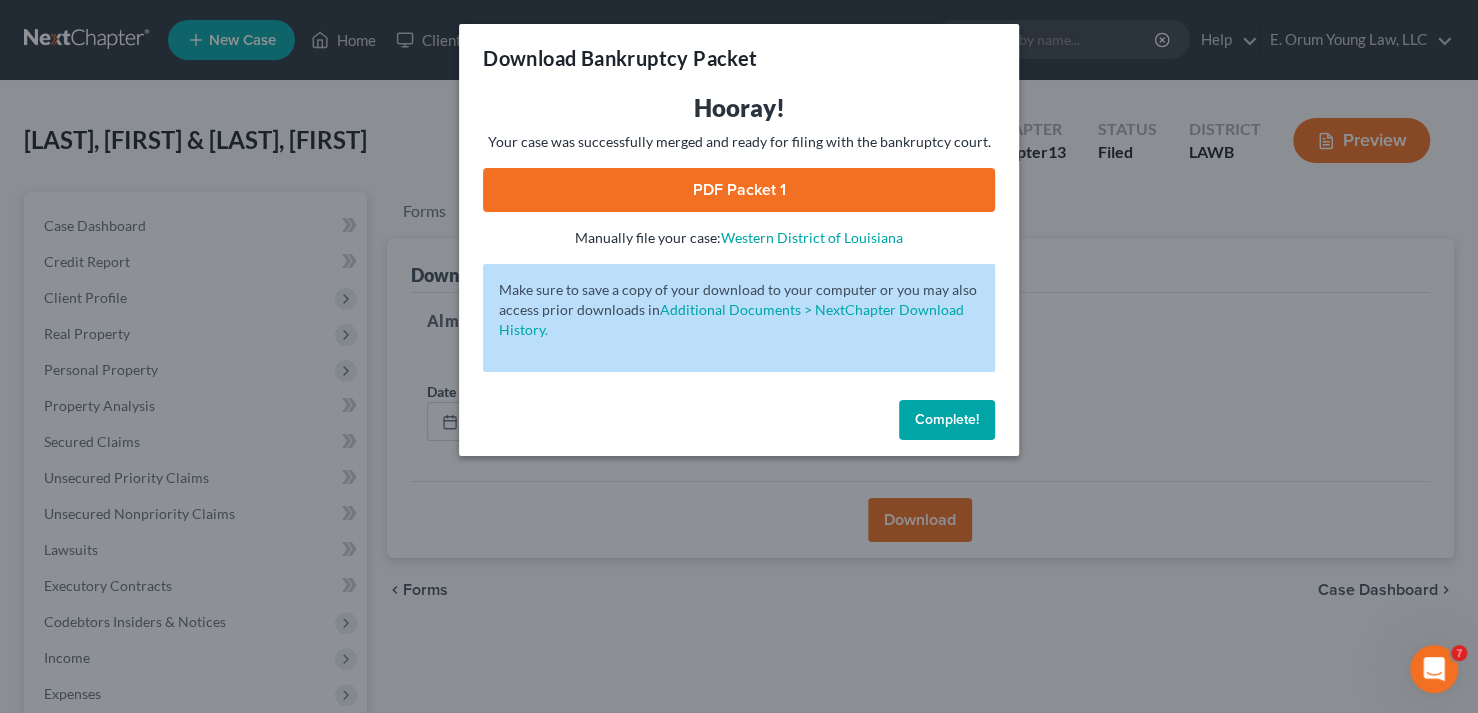 click on "PDF Packet 1" at bounding box center (739, 190) 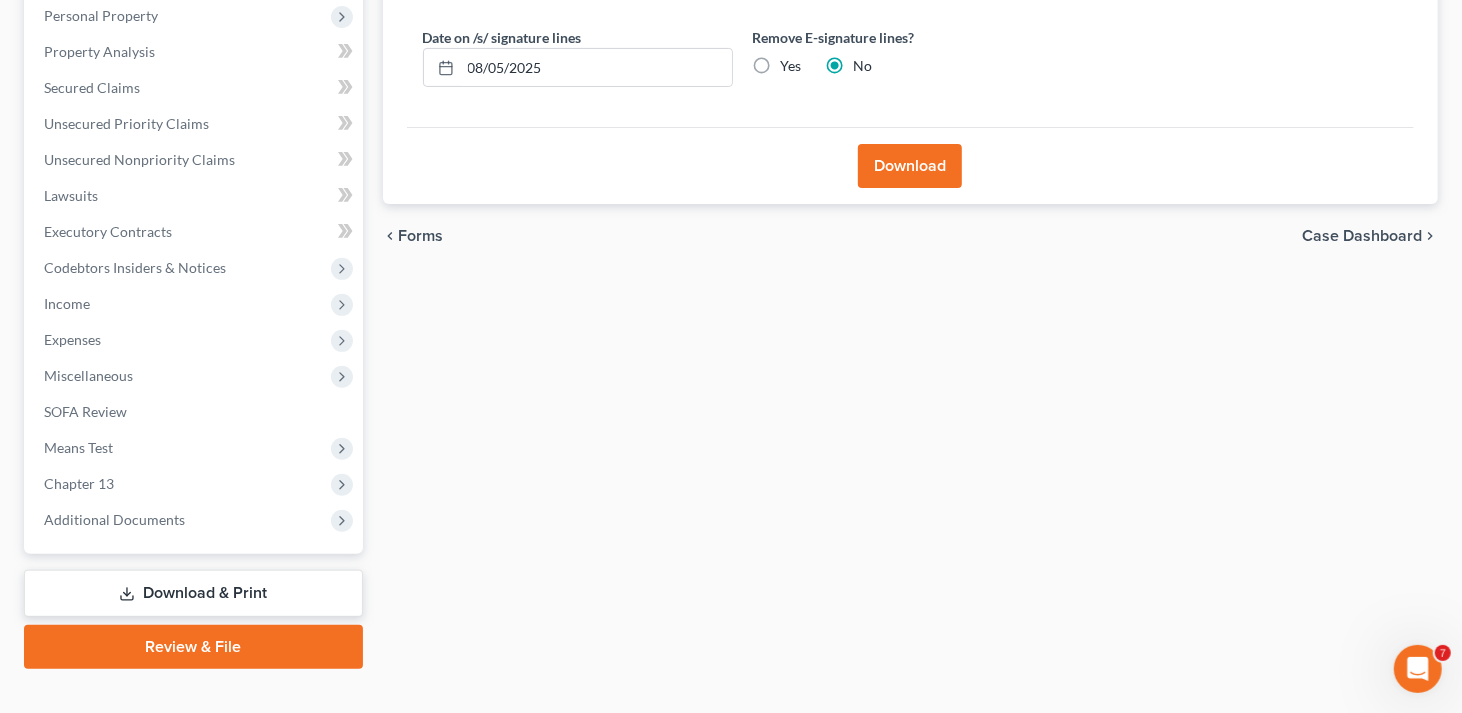 scroll, scrollTop: 383, scrollLeft: 0, axis: vertical 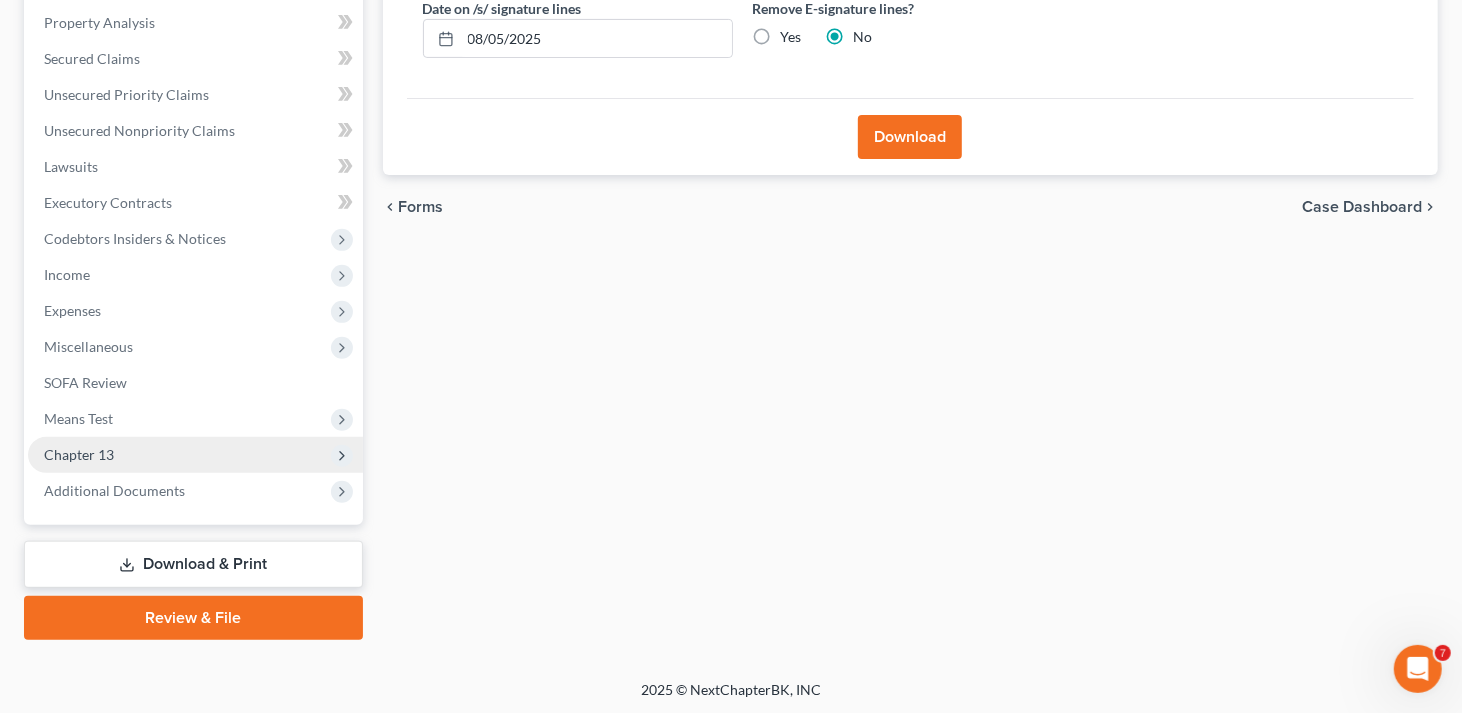 click on "Chapter 13" at bounding box center [79, 454] 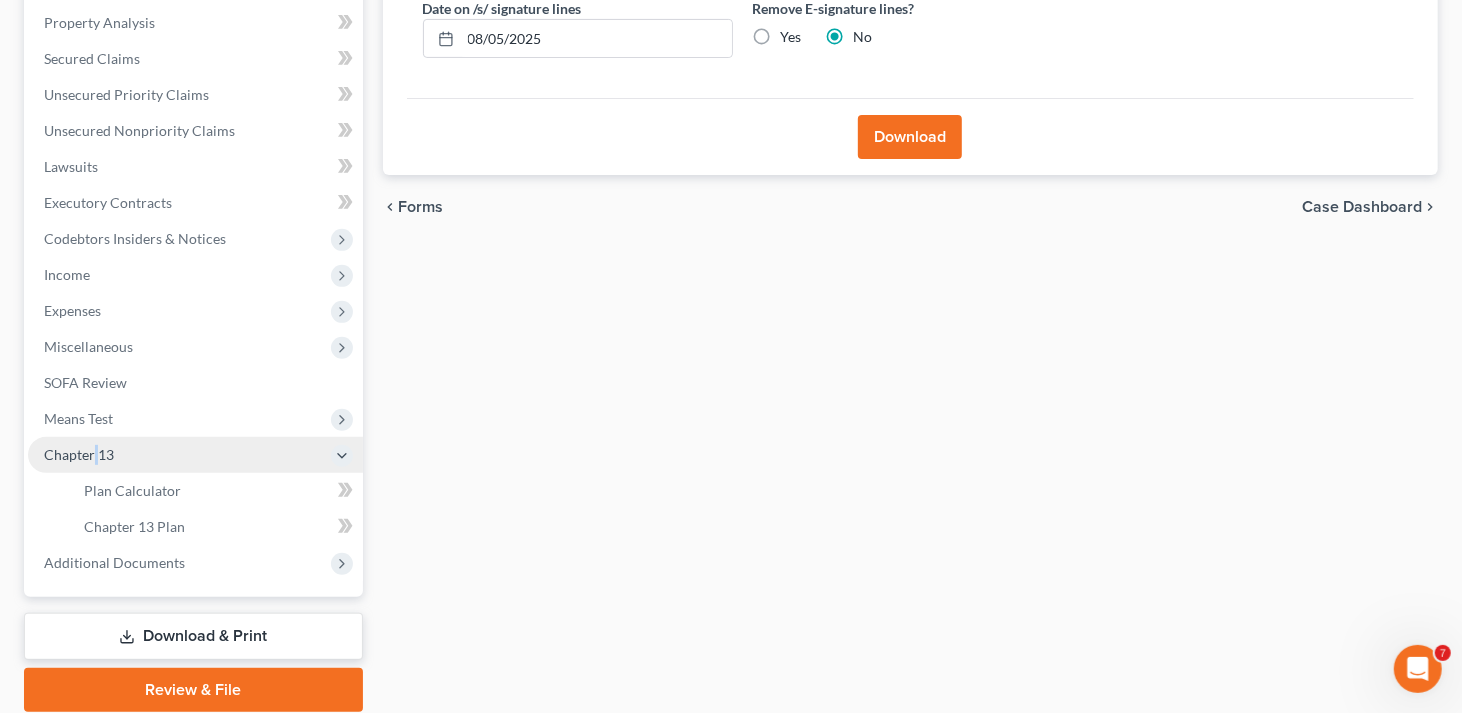 click on "Chapter 13" at bounding box center (79, 454) 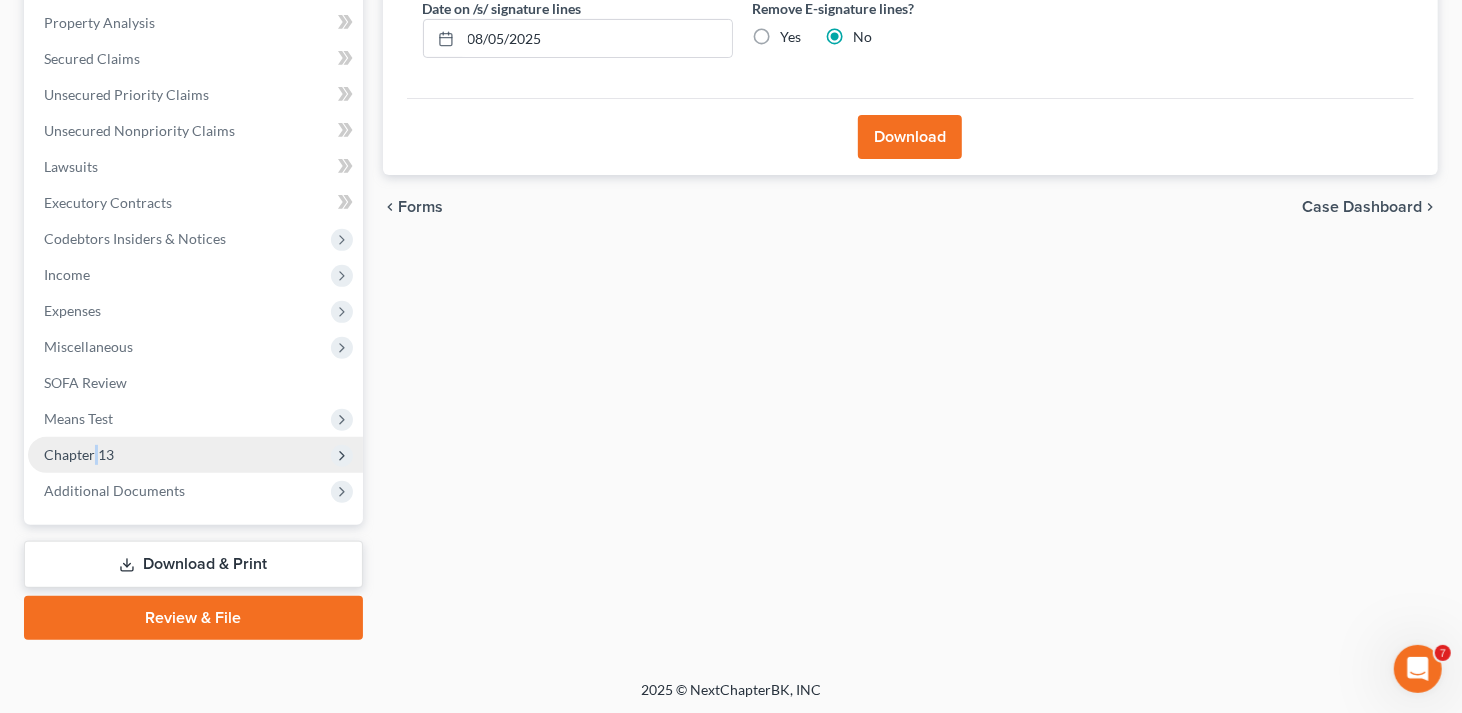 click on "Chapter 13" at bounding box center (195, 455) 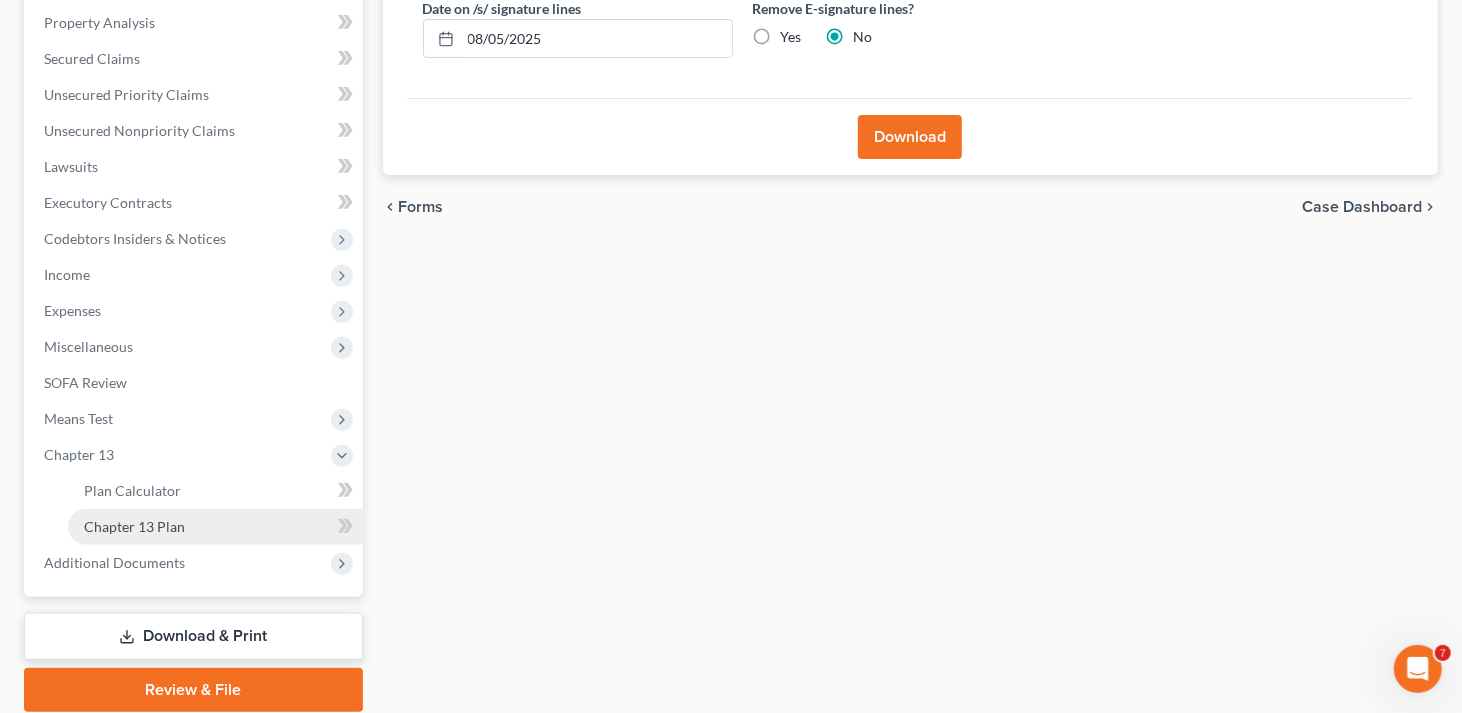 click on "Chapter 13 Plan" at bounding box center (215, 527) 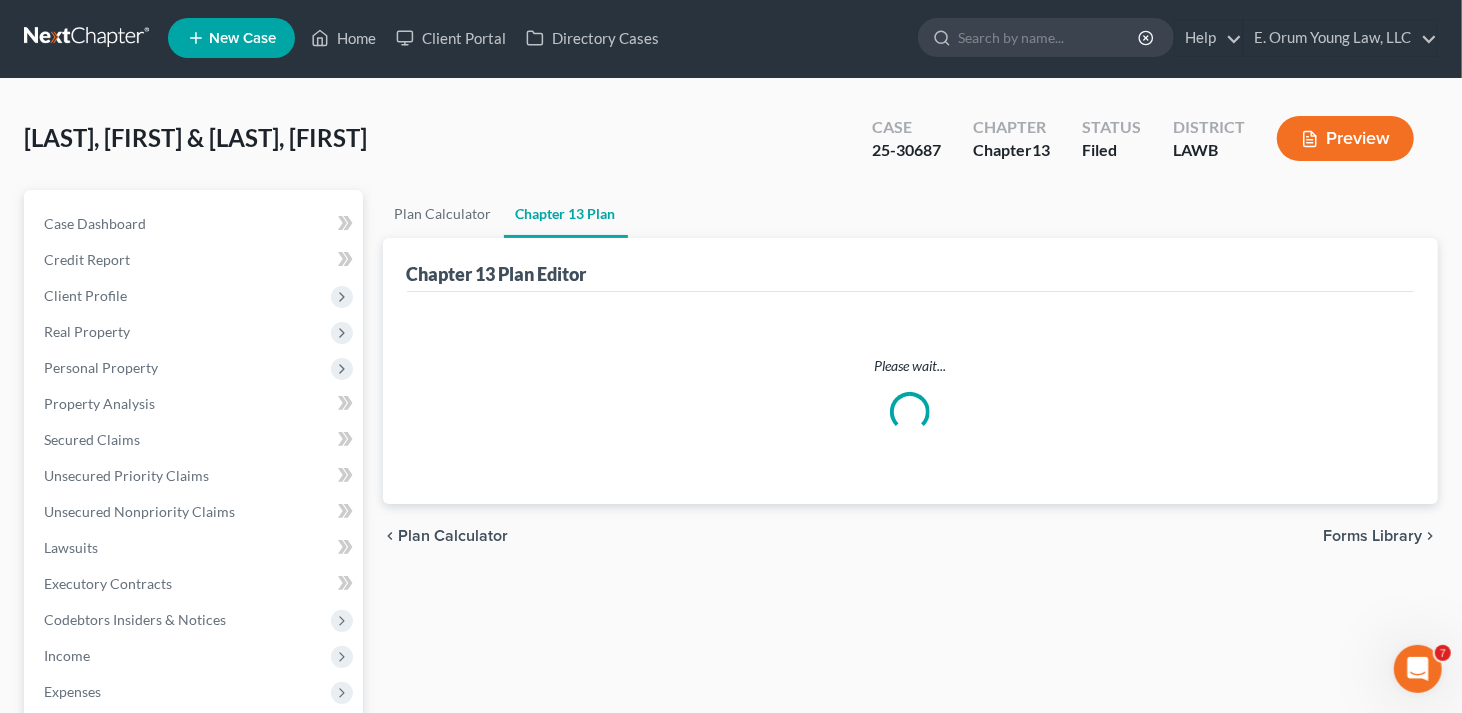scroll, scrollTop: 0, scrollLeft: 0, axis: both 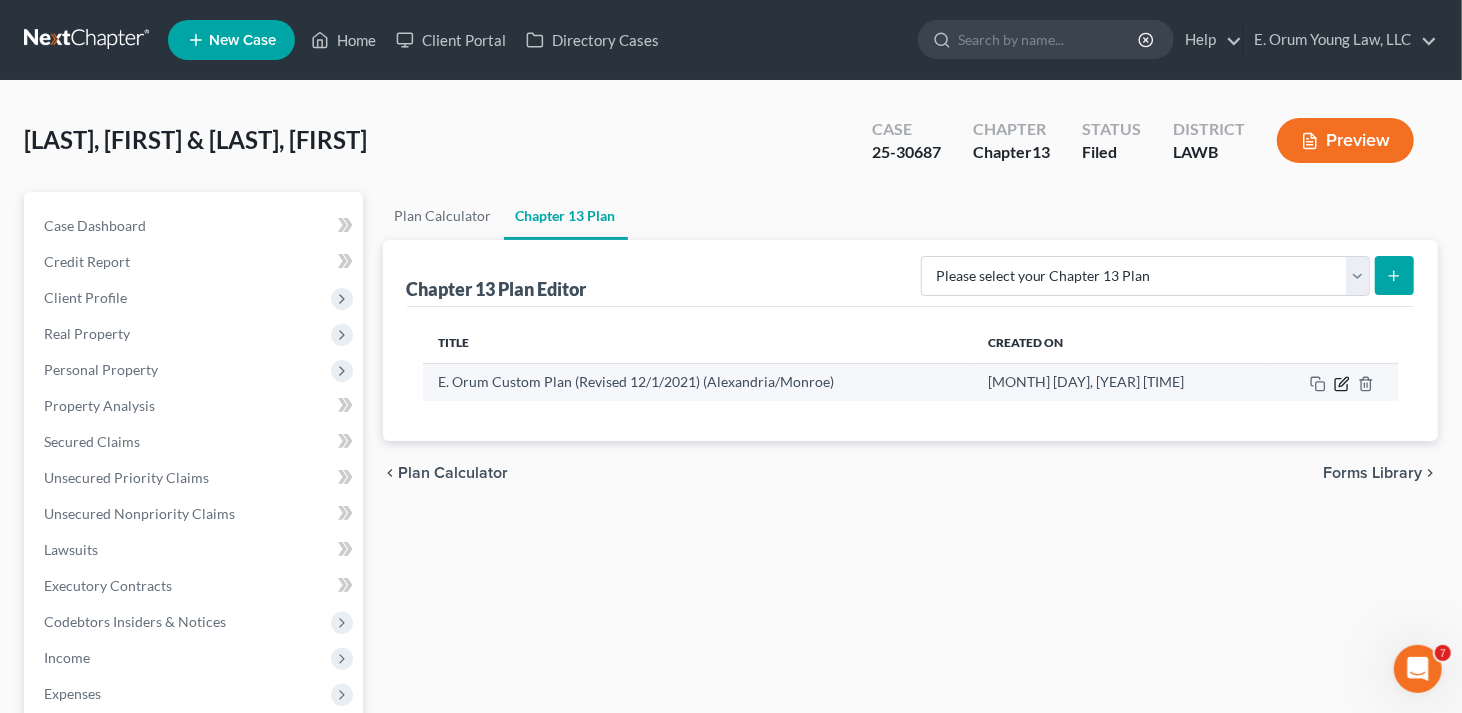 click 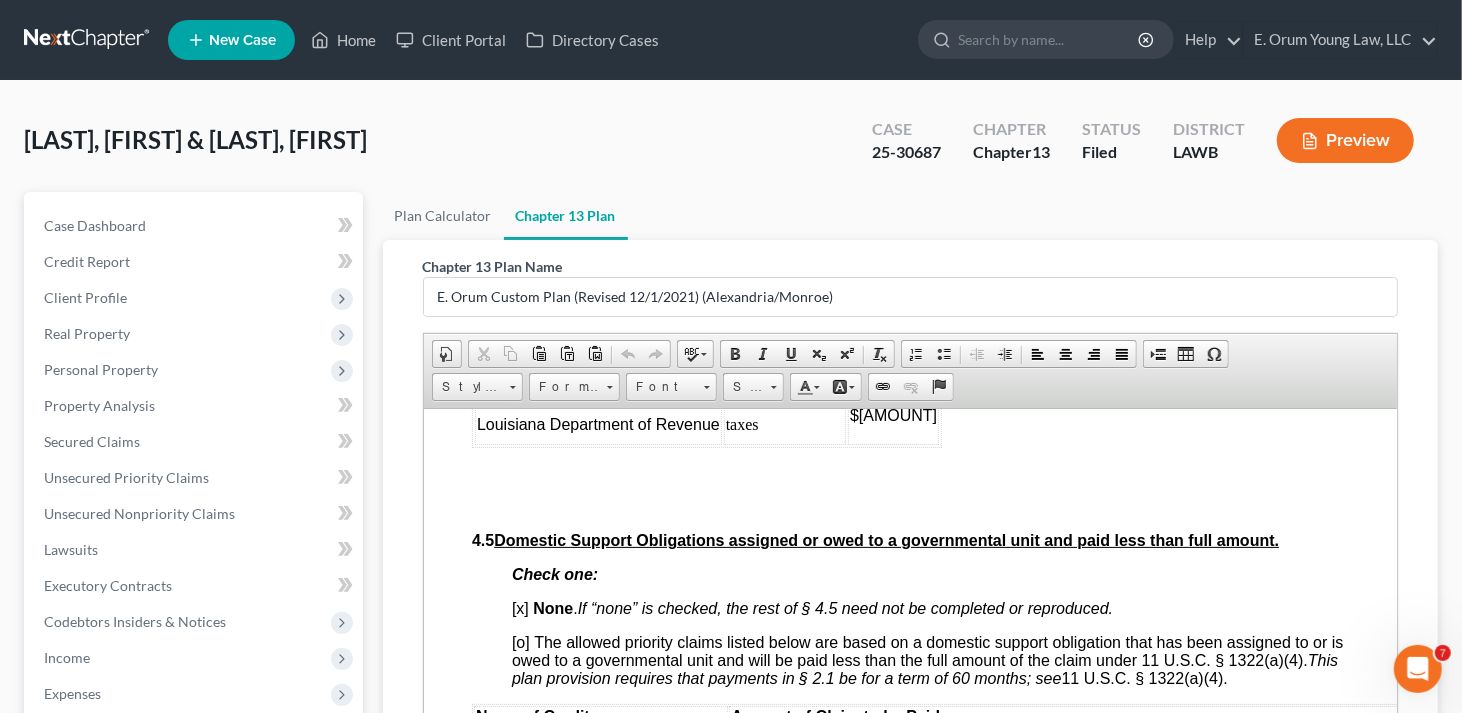 scroll, scrollTop: 5600, scrollLeft: 0, axis: vertical 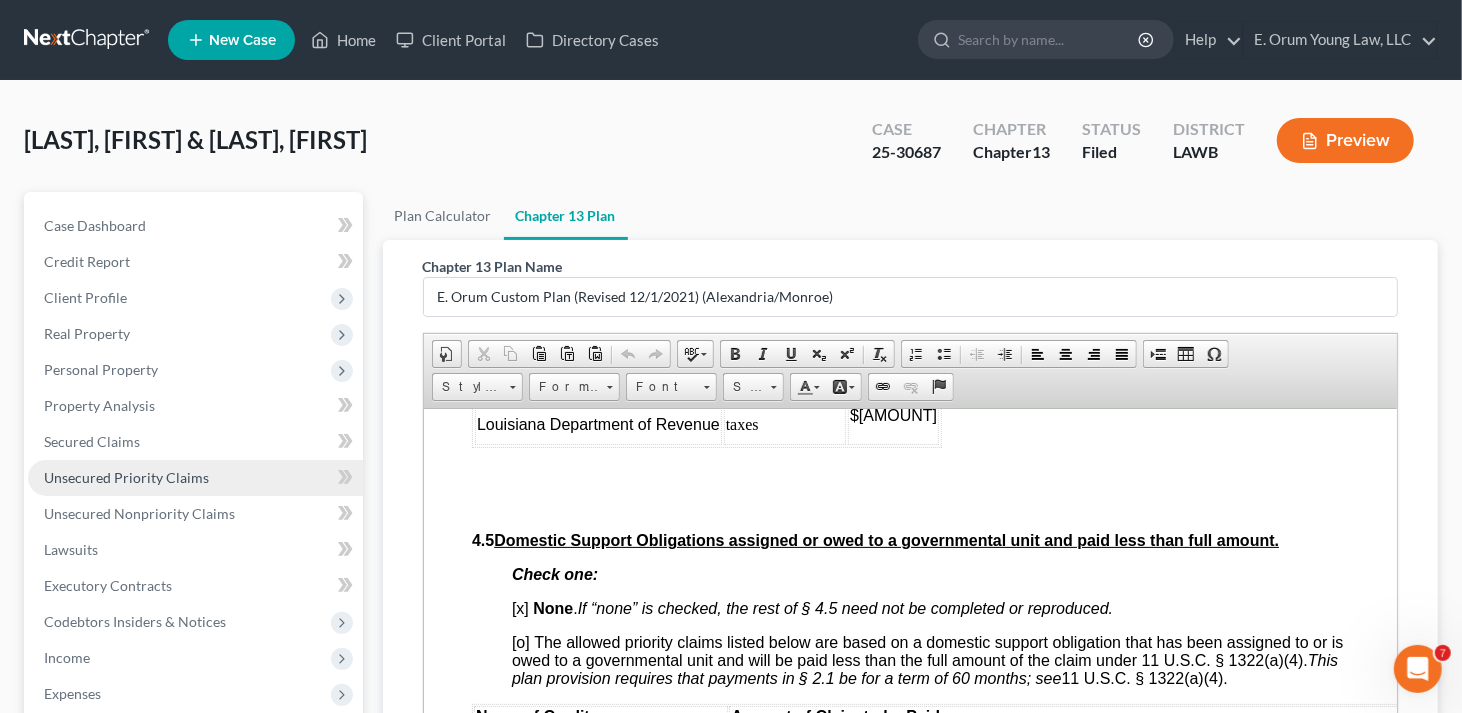 click on "Unsecured Priority Claims" at bounding box center (126, 477) 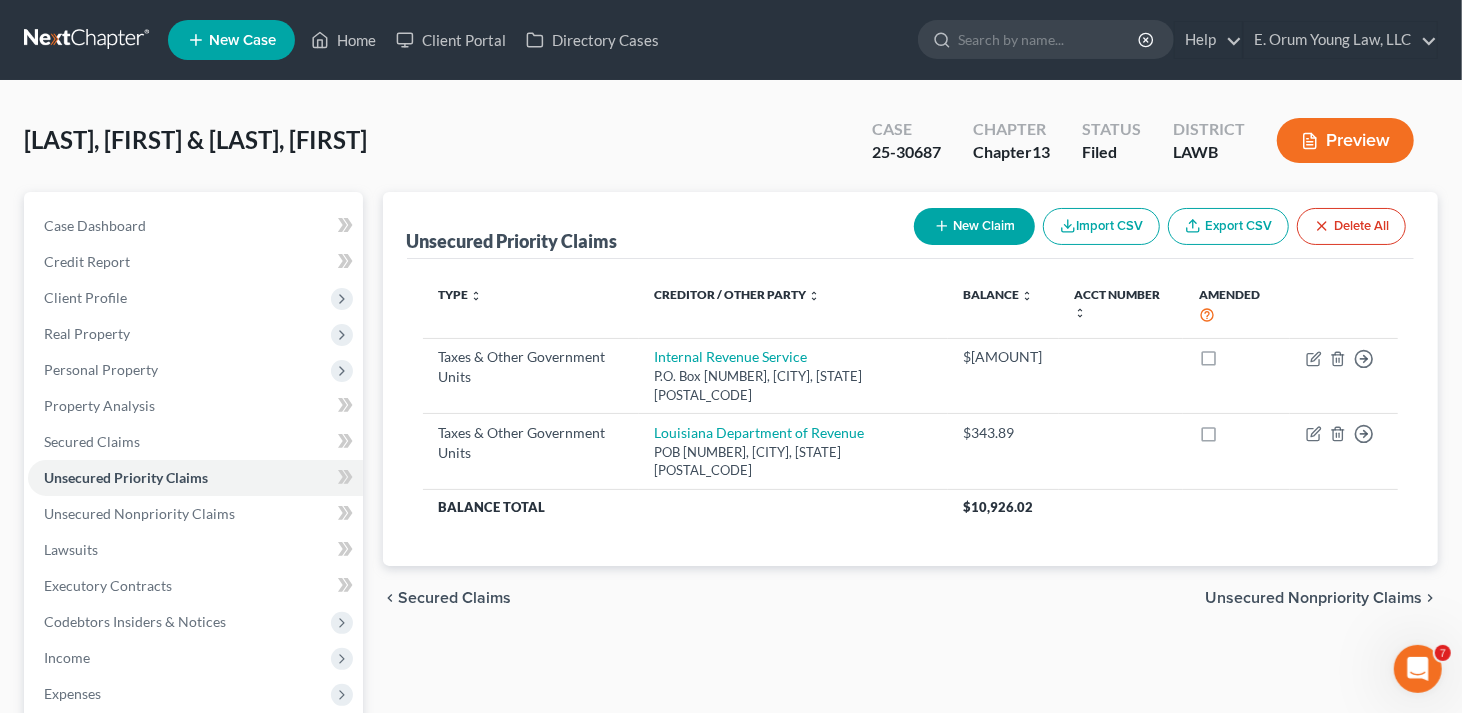 scroll, scrollTop: 383, scrollLeft: 0, axis: vertical 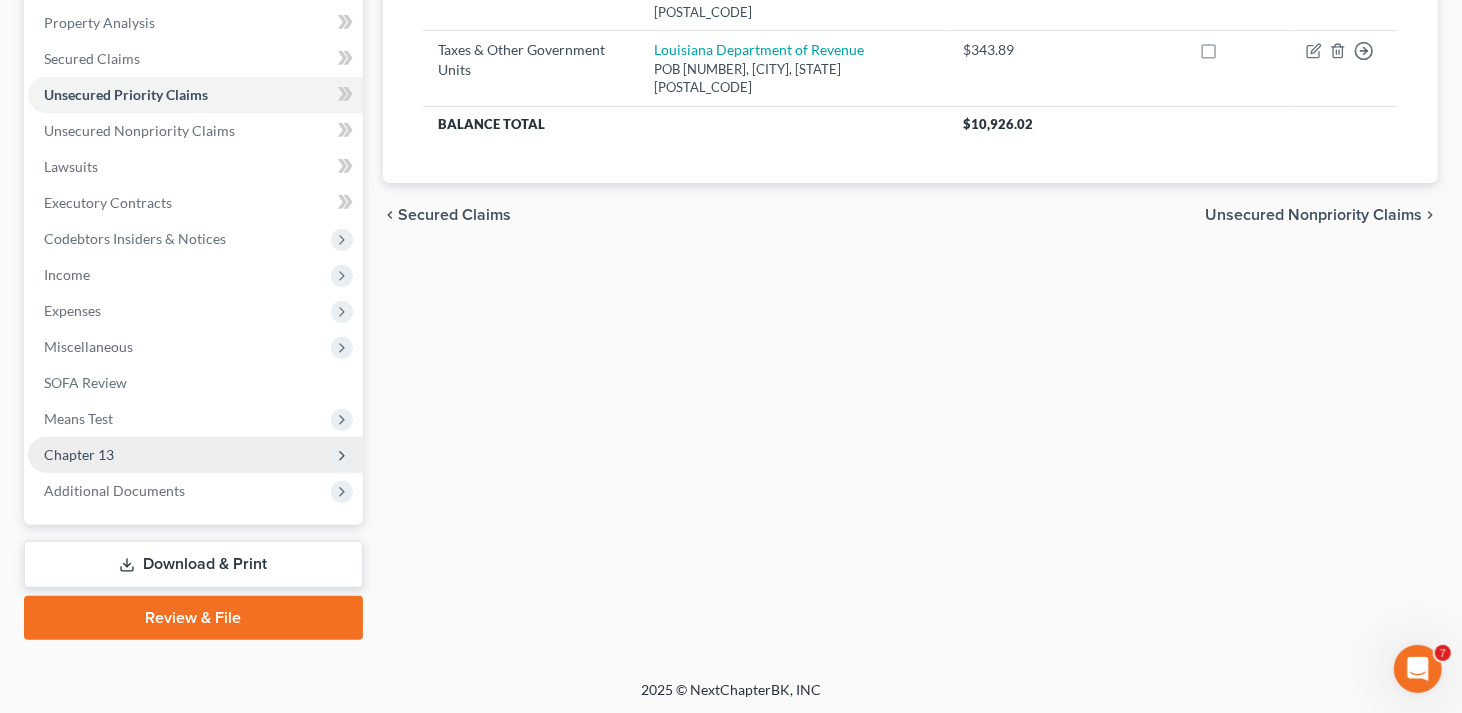 click on "Chapter 13" at bounding box center (195, 455) 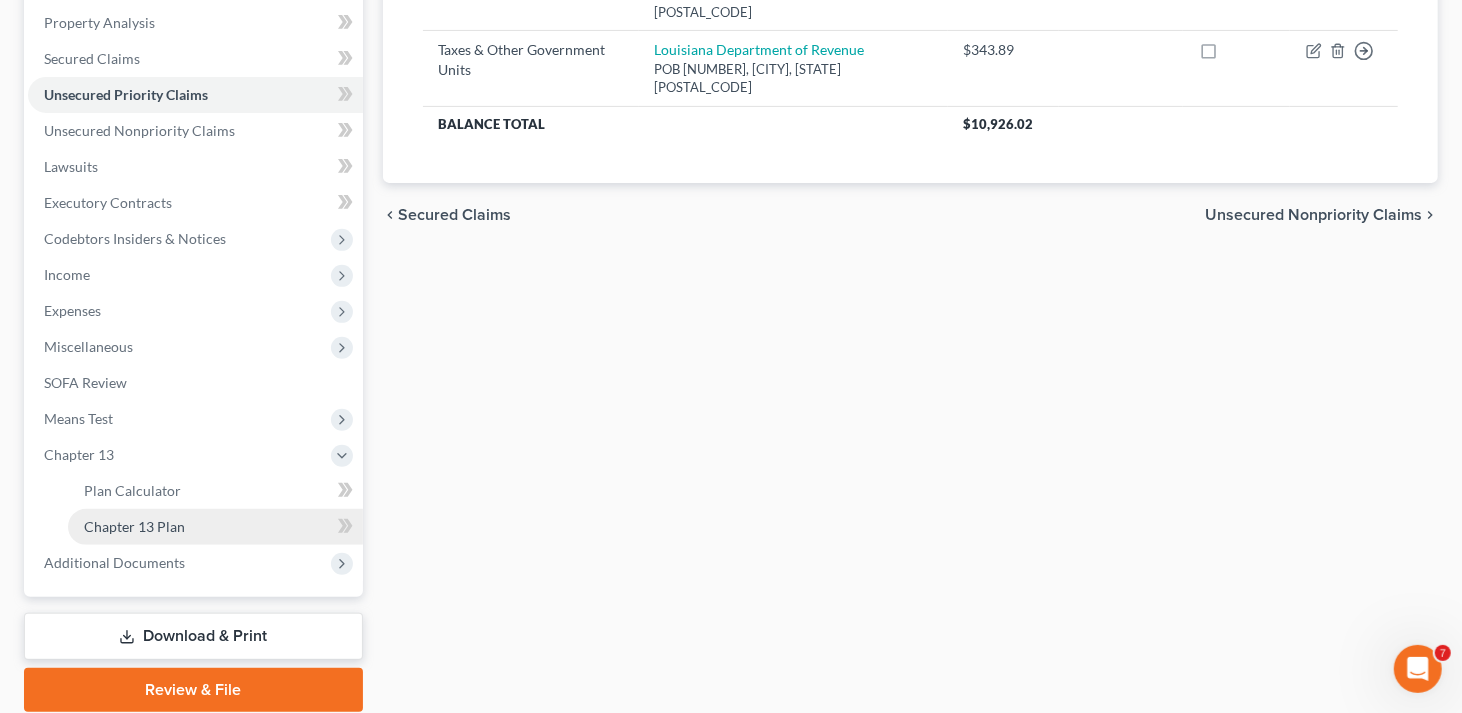 click on "Chapter 13 Plan" at bounding box center (134, 526) 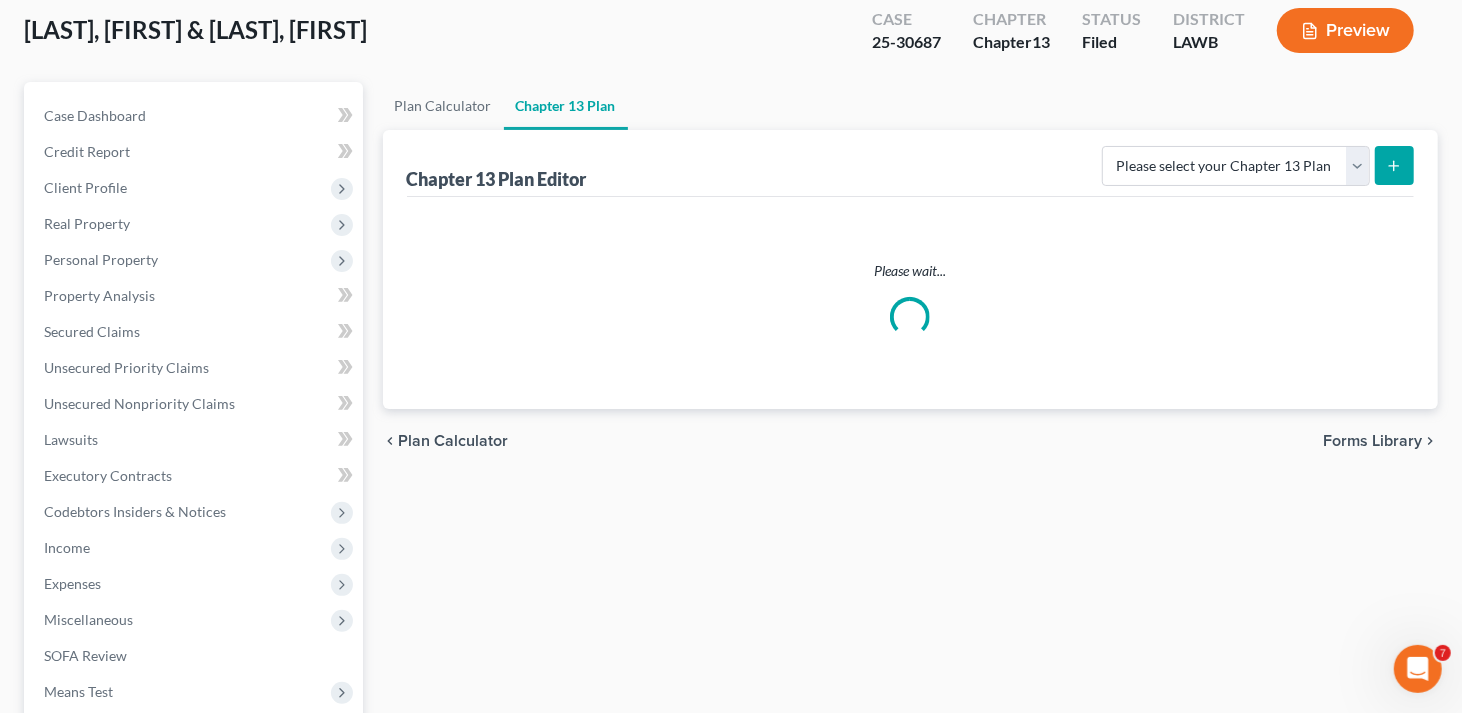 scroll, scrollTop: 0, scrollLeft: 0, axis: both 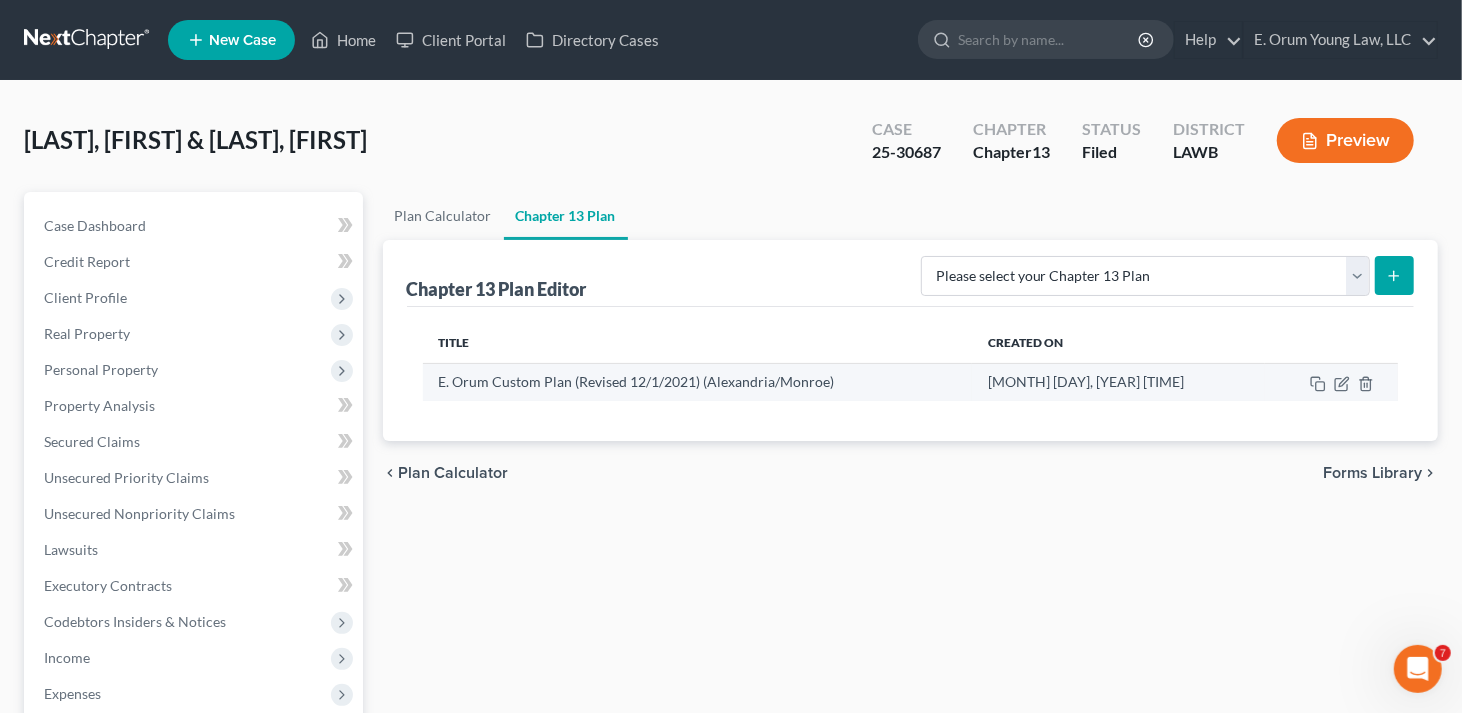 click at bounding box center [1332, 382] 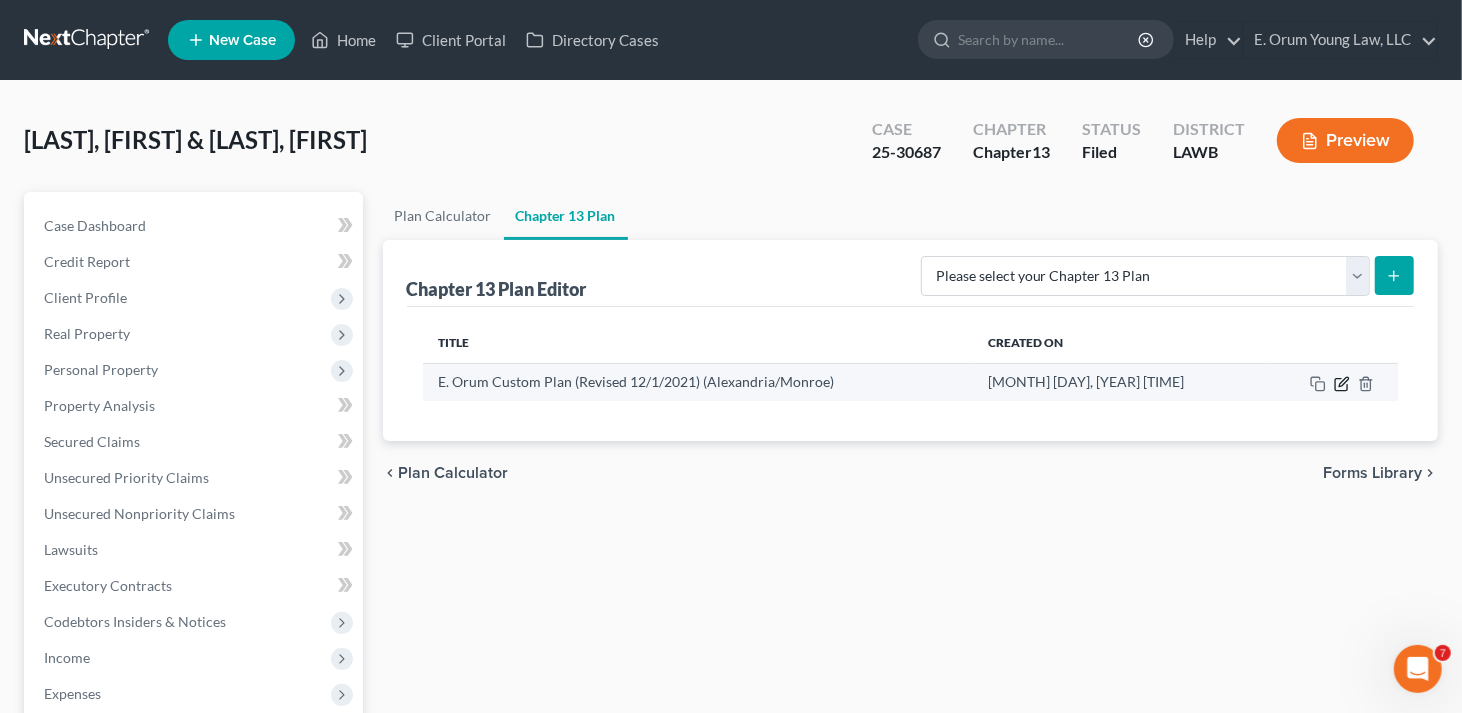 click 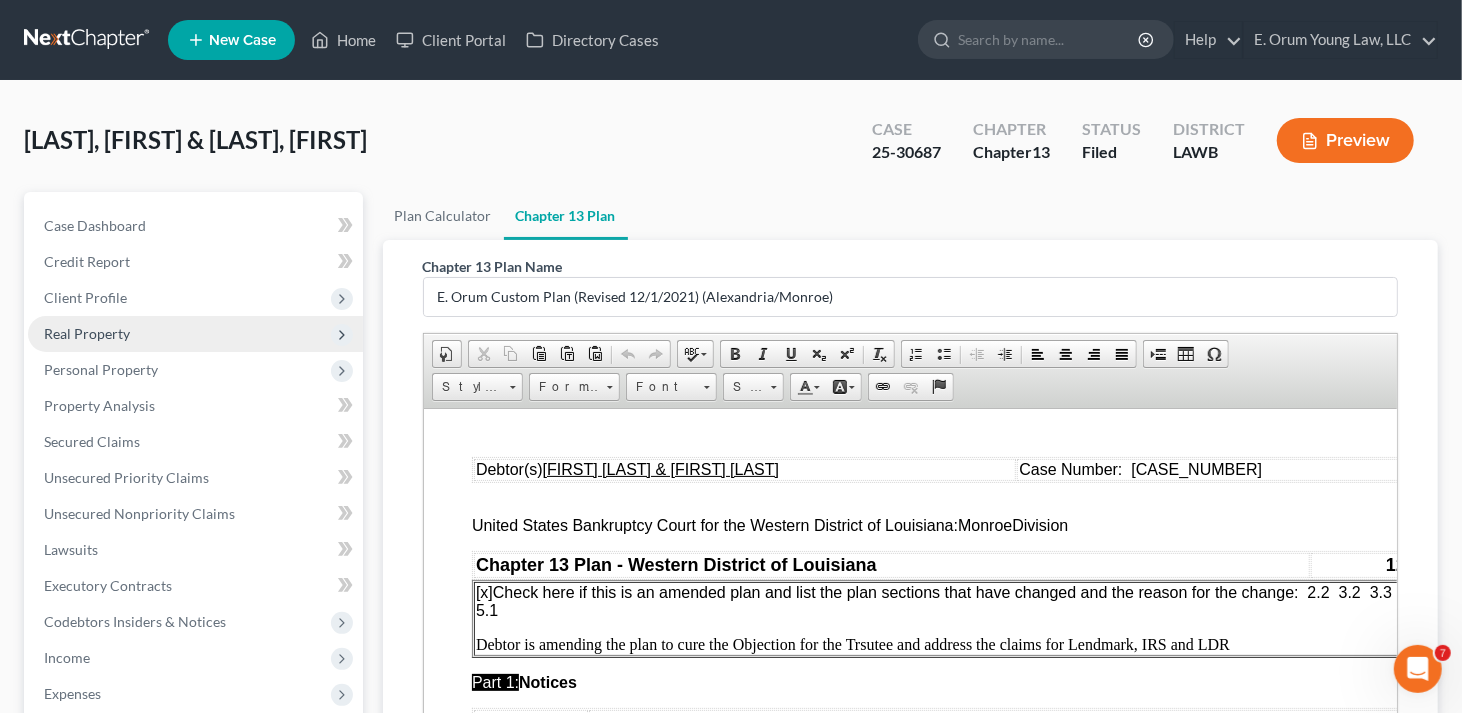 scroll, scrollTop: 0, scrollLeft: 0, axis: both 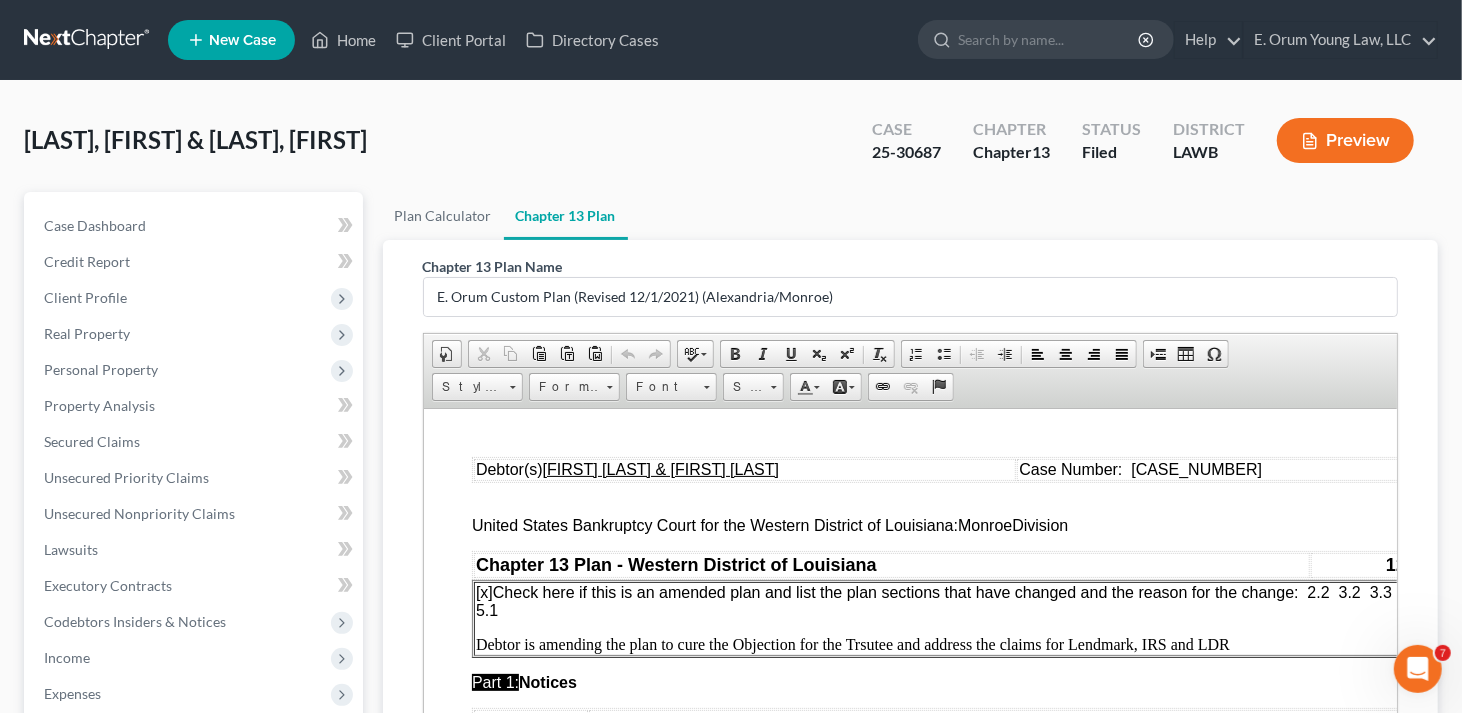 click on "[x]  Check here if this is an amended plan and list the plan sections that have changed and the reason for the change:  2.2  3.2  3.3  4.4  5.1" at bounding box center [951, 600] 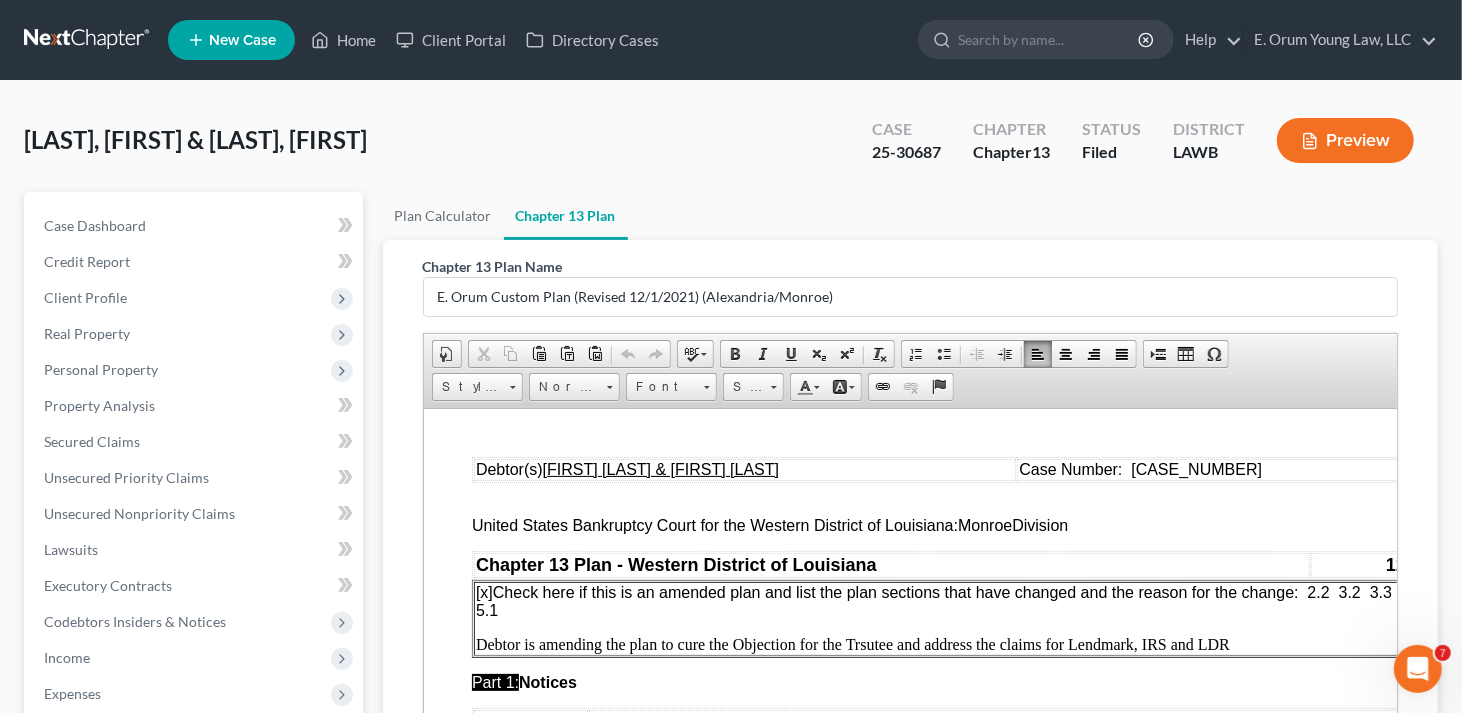 type 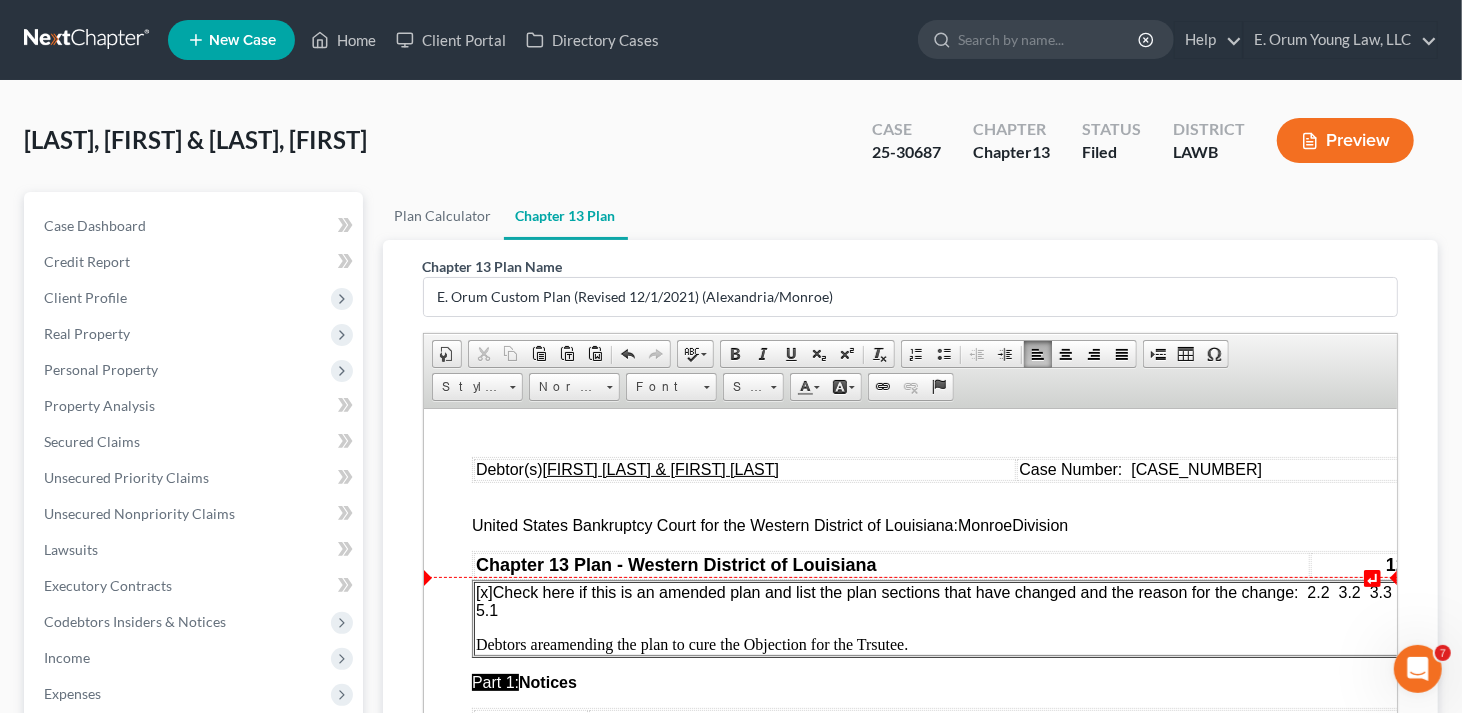 click on "[x]  Check here if this is an amended plan and list the plan sections that have changed and the reason for the change:  2.2  3.2  3.3  4.4  5.1" at bounding box center [951, 600] 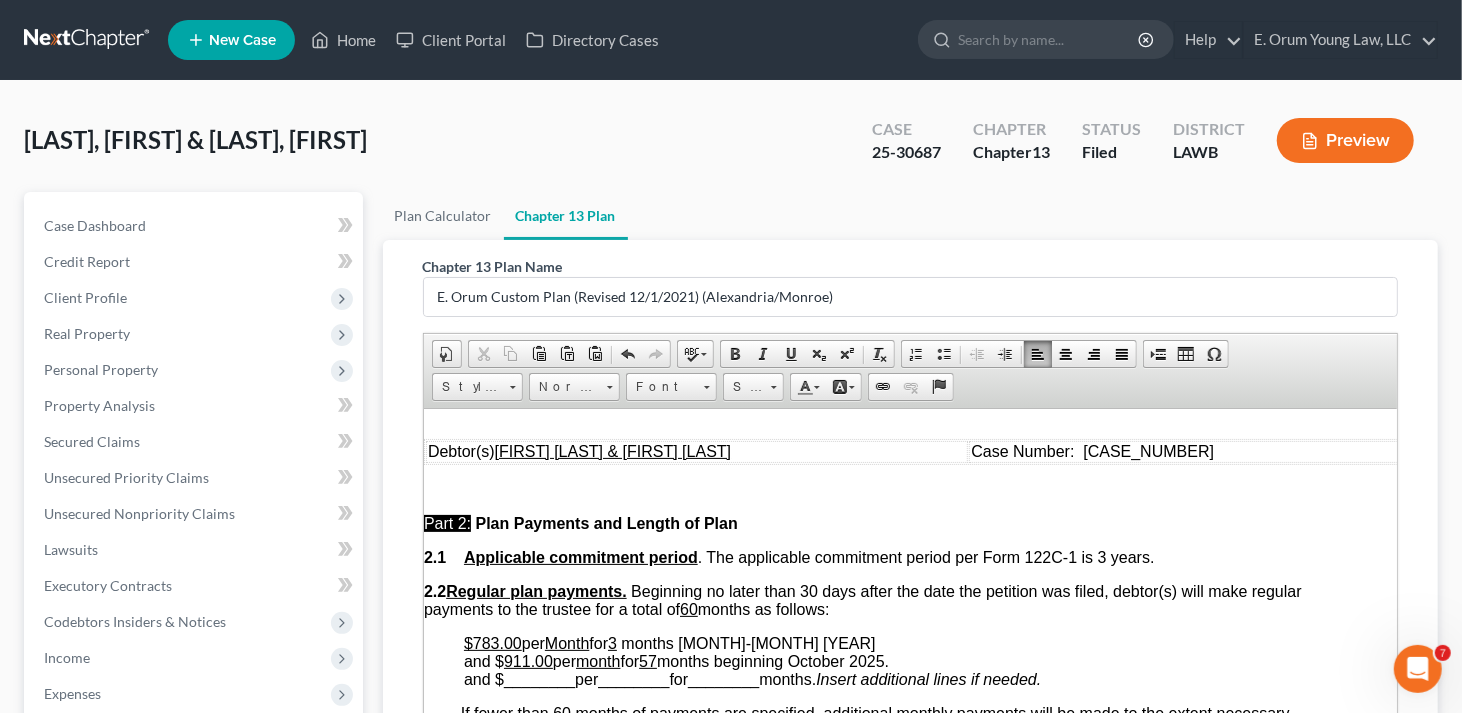 scroll, scrollTop: 800, scrollLeft: 48, axis: both 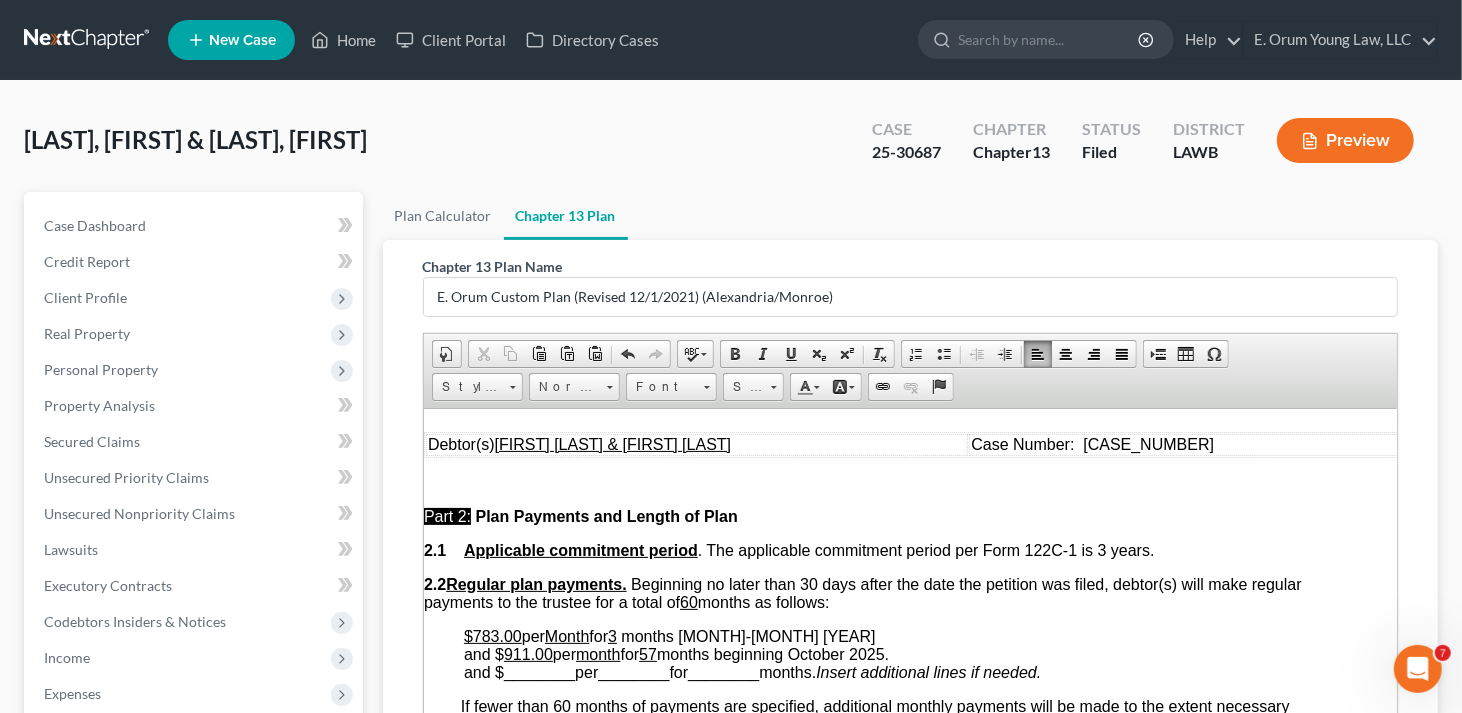click on "911.00" at bounding box center (527, 653) 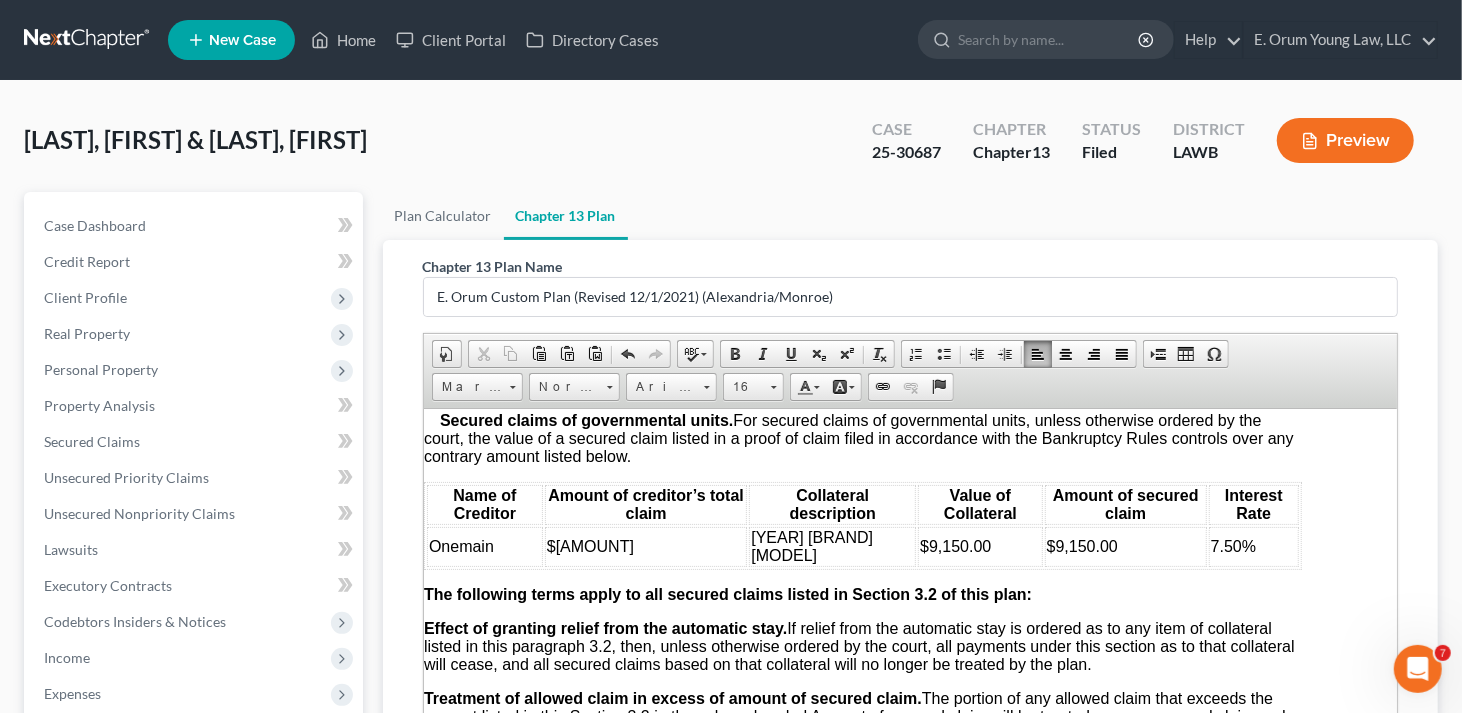 scroll, scrollTop: 2900, scrollLeft: 48, axis: both 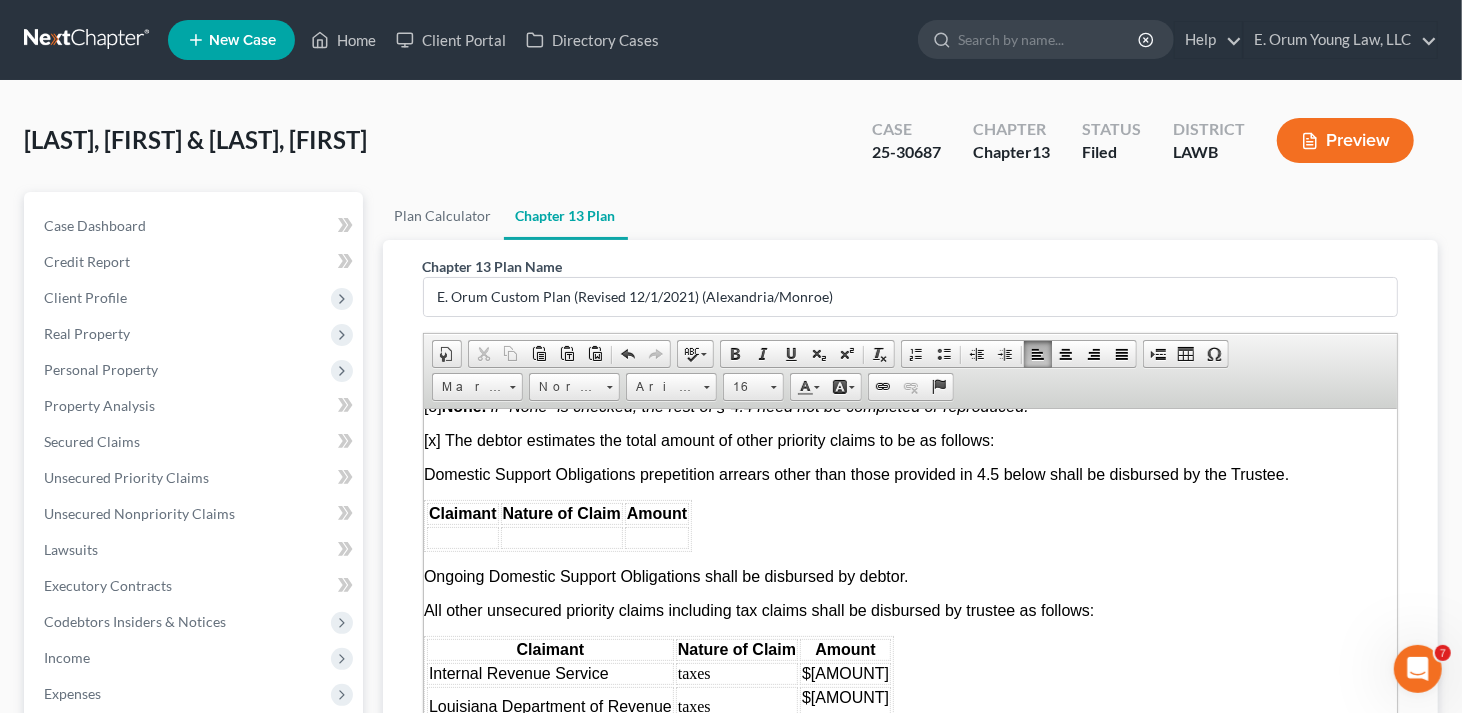 click on "[o]  None.   If “None” is checked, the rest of § 4.4 need not be completed or reproduced." at bounding box center [725, 405] 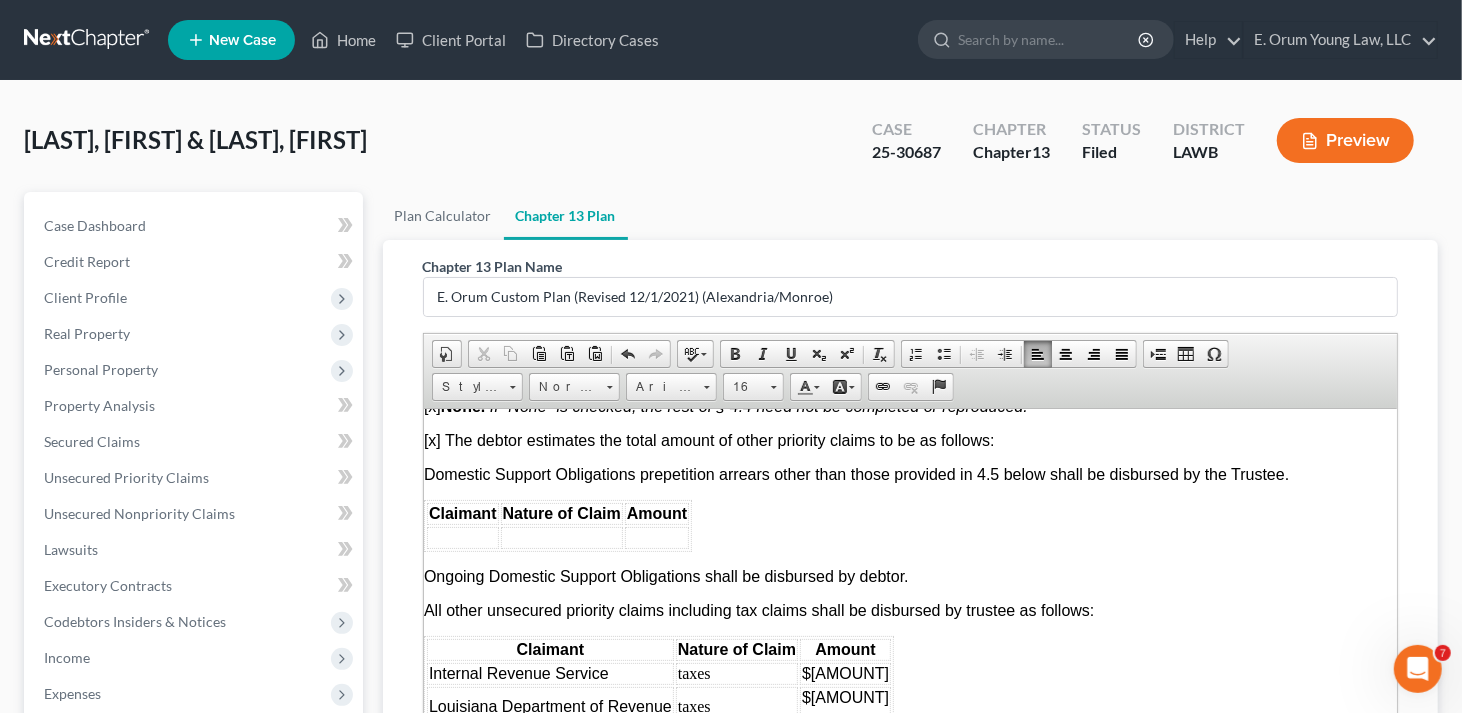 click on "[x] The debtor estimates the total amount of other priority claims to be as follows:" at bounding box center [708, 439] 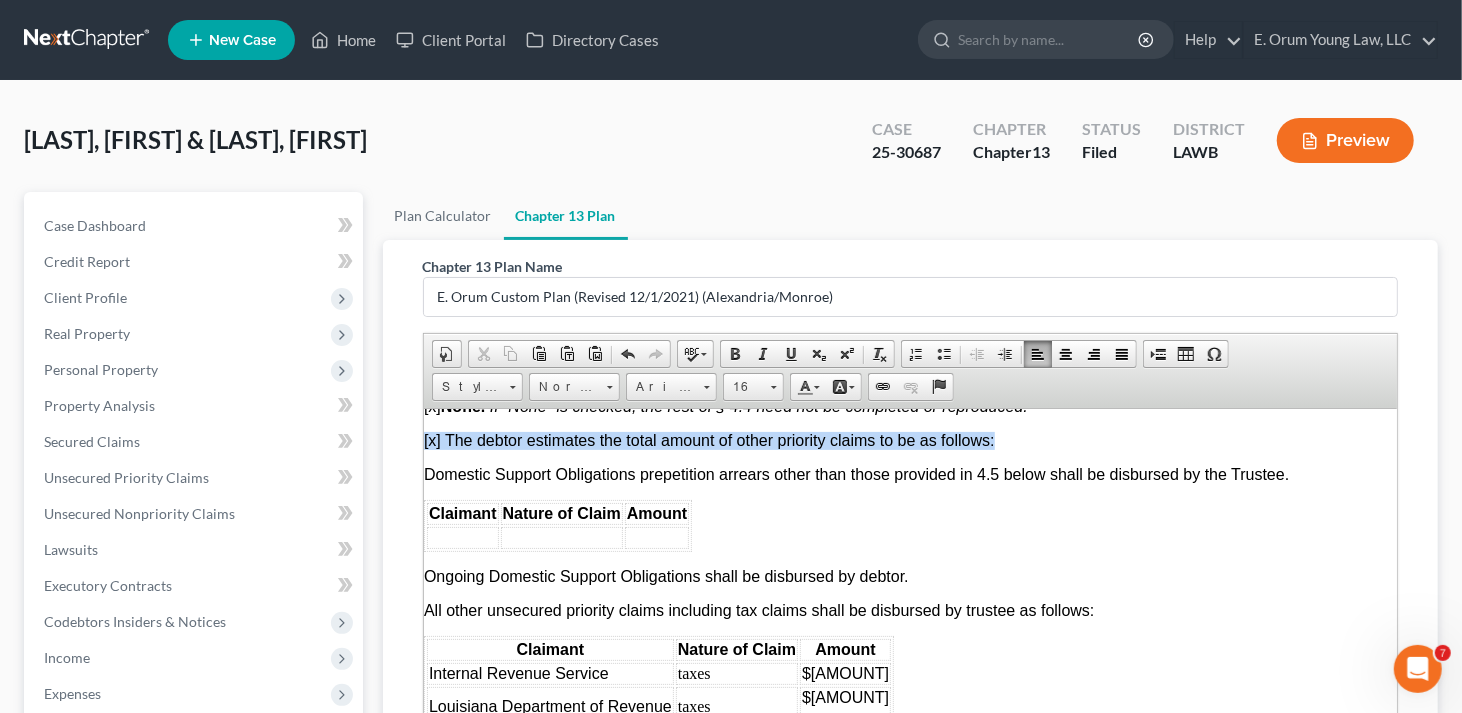 scroll, scrollTop: 5300, scrollLeft: 47, axis: both 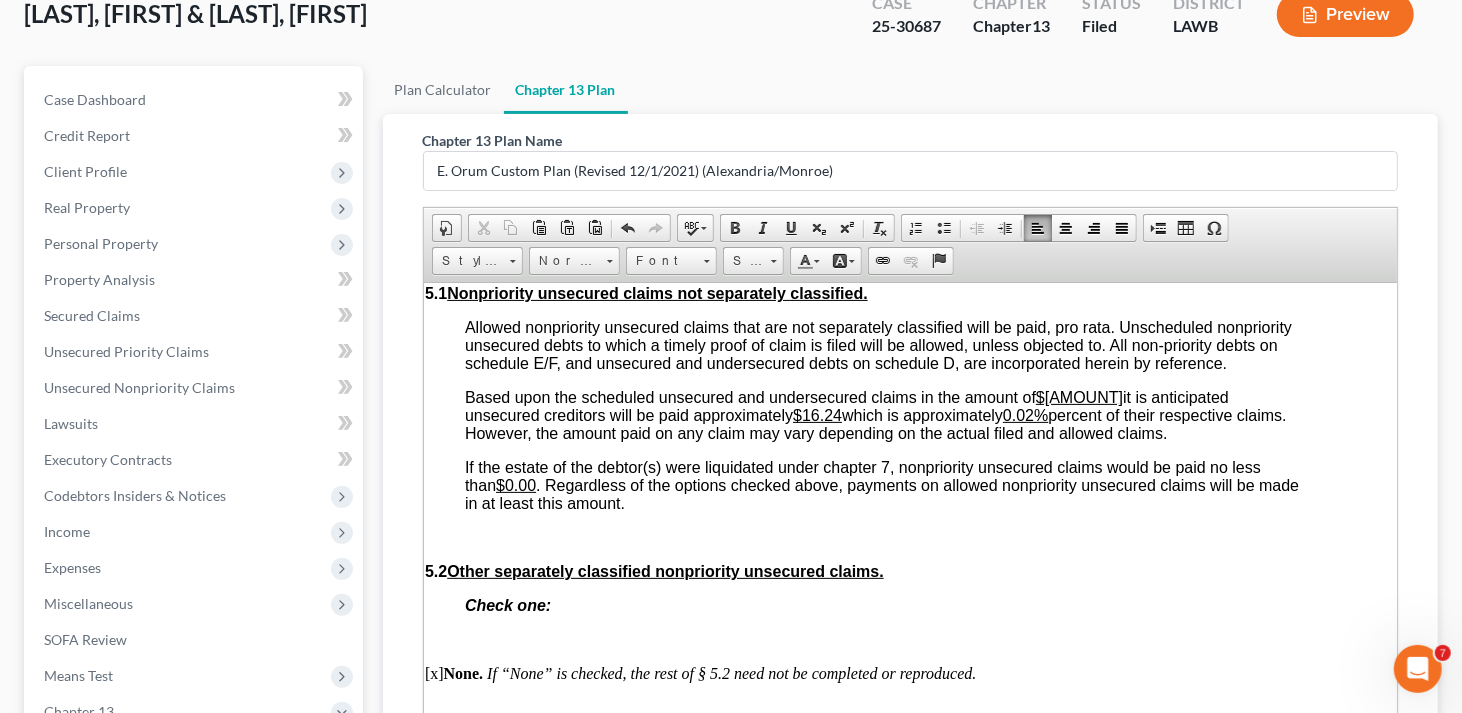 drag, startPoint x: 844, startPoint y: 537, endPoint x: 842, endPoint y: 519, distance: 18.110771 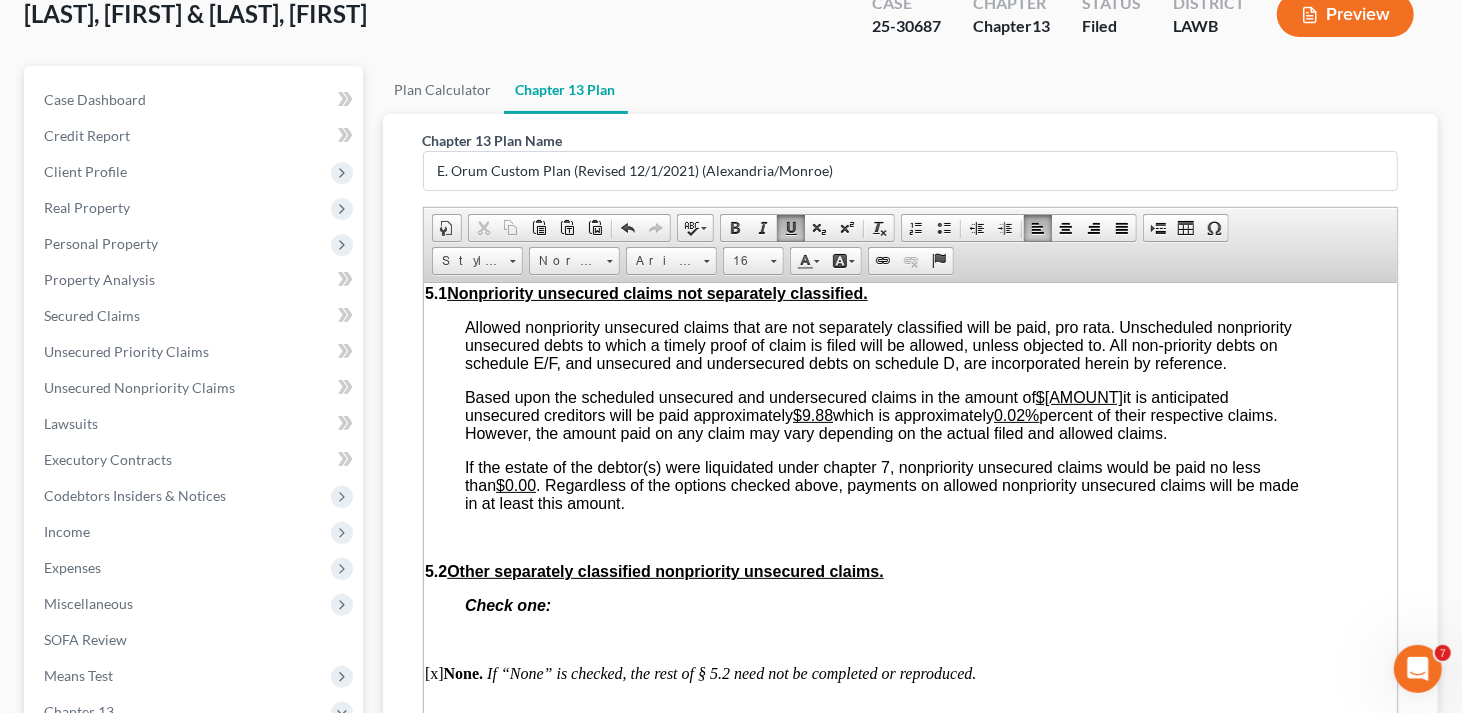 click on "0.02%" at bounding box center [1015, 414] 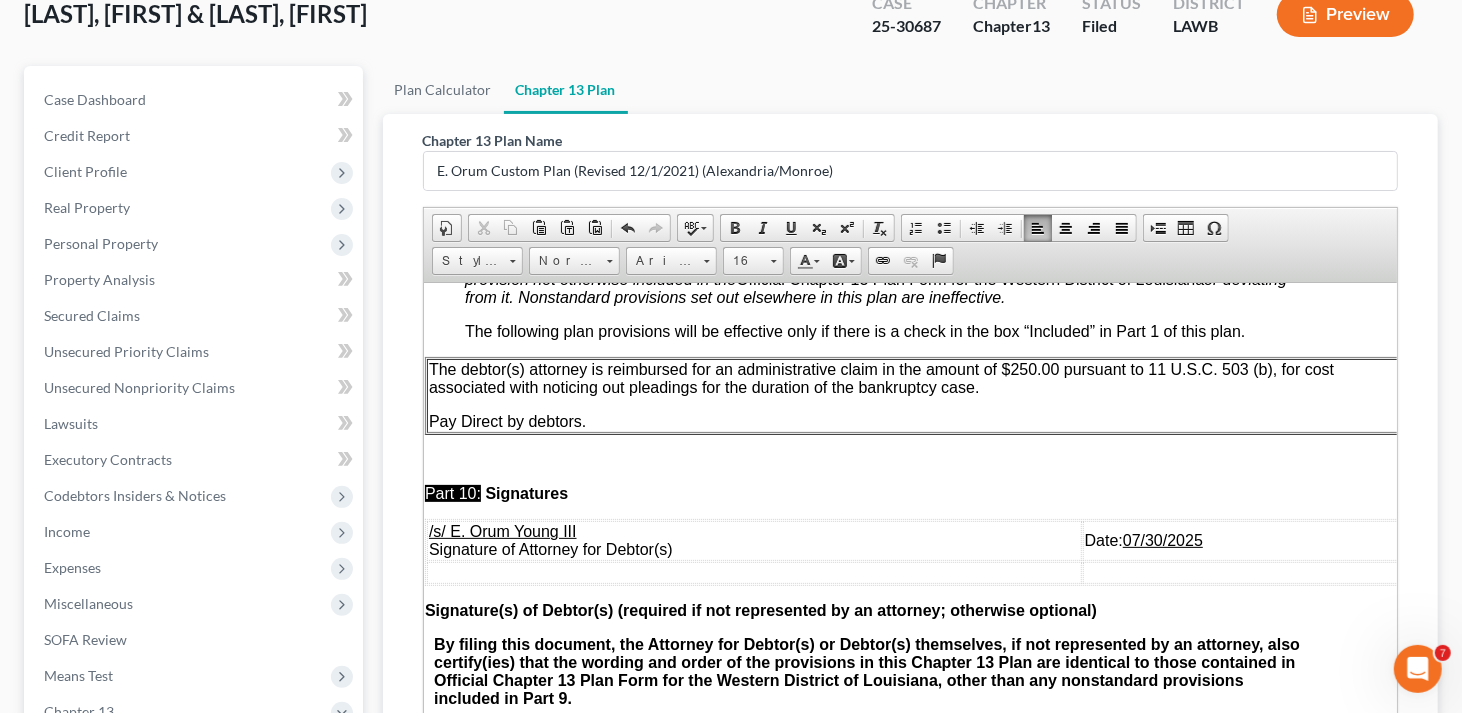 scroll, scrollTop: 7252, scrollLeft: 47, axis: both 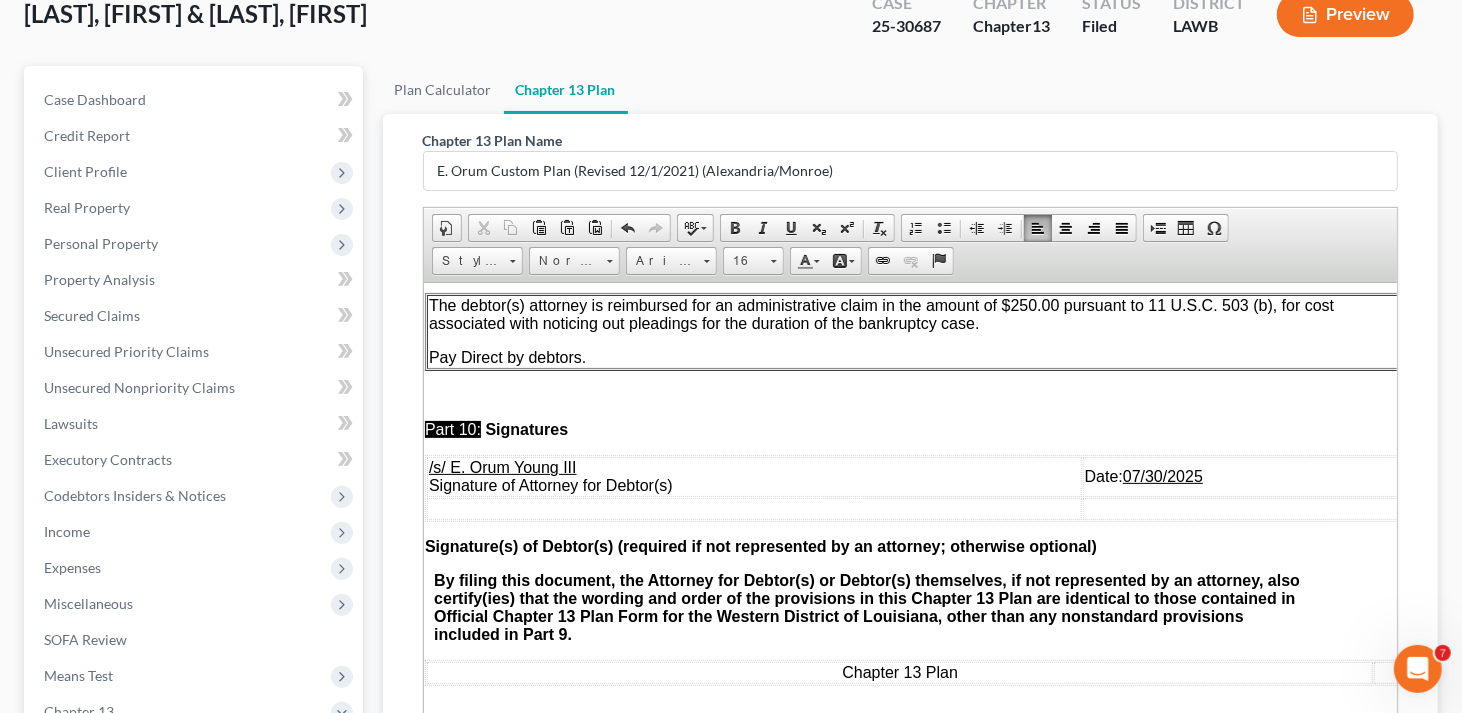 click on "07/30/2025" at bounding box center (1162, 475) 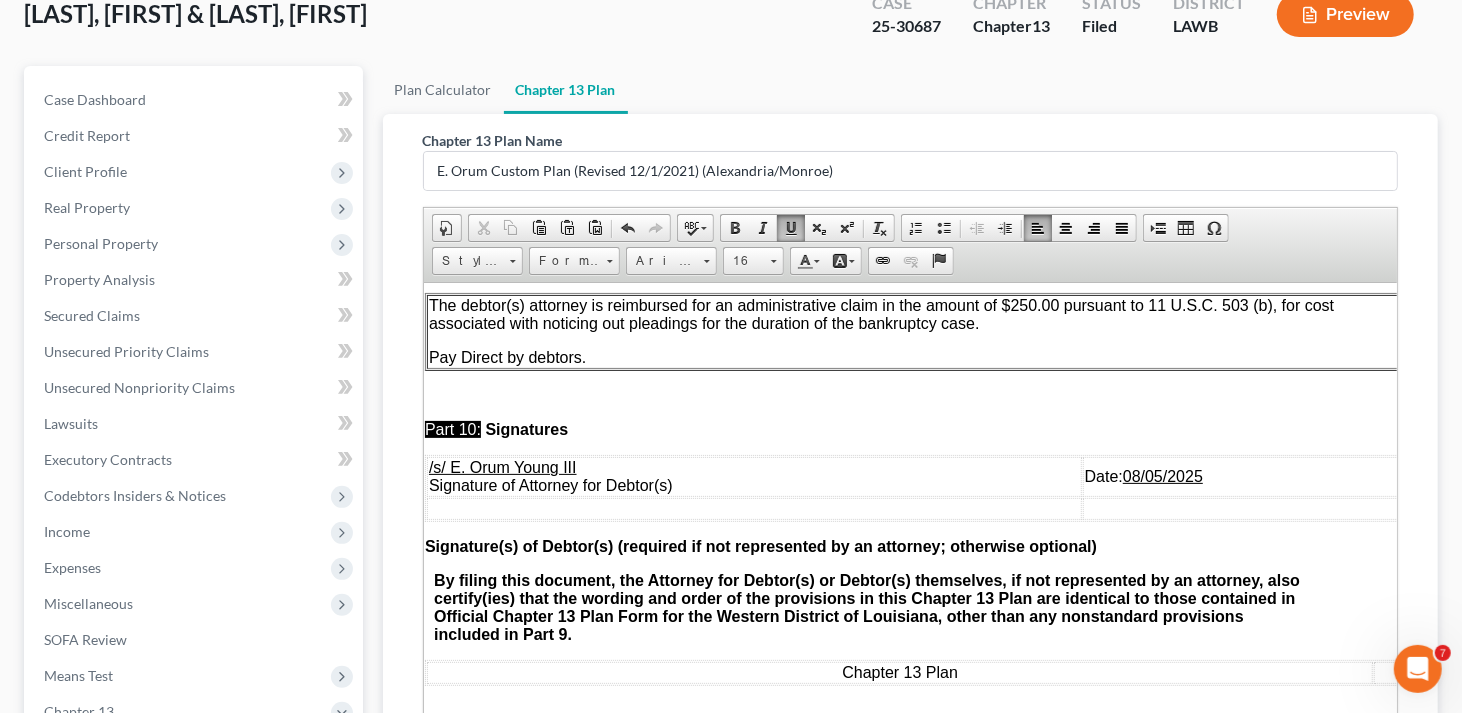 scroll, scrollTop: 7416, scrollLeft: 47, axis: both 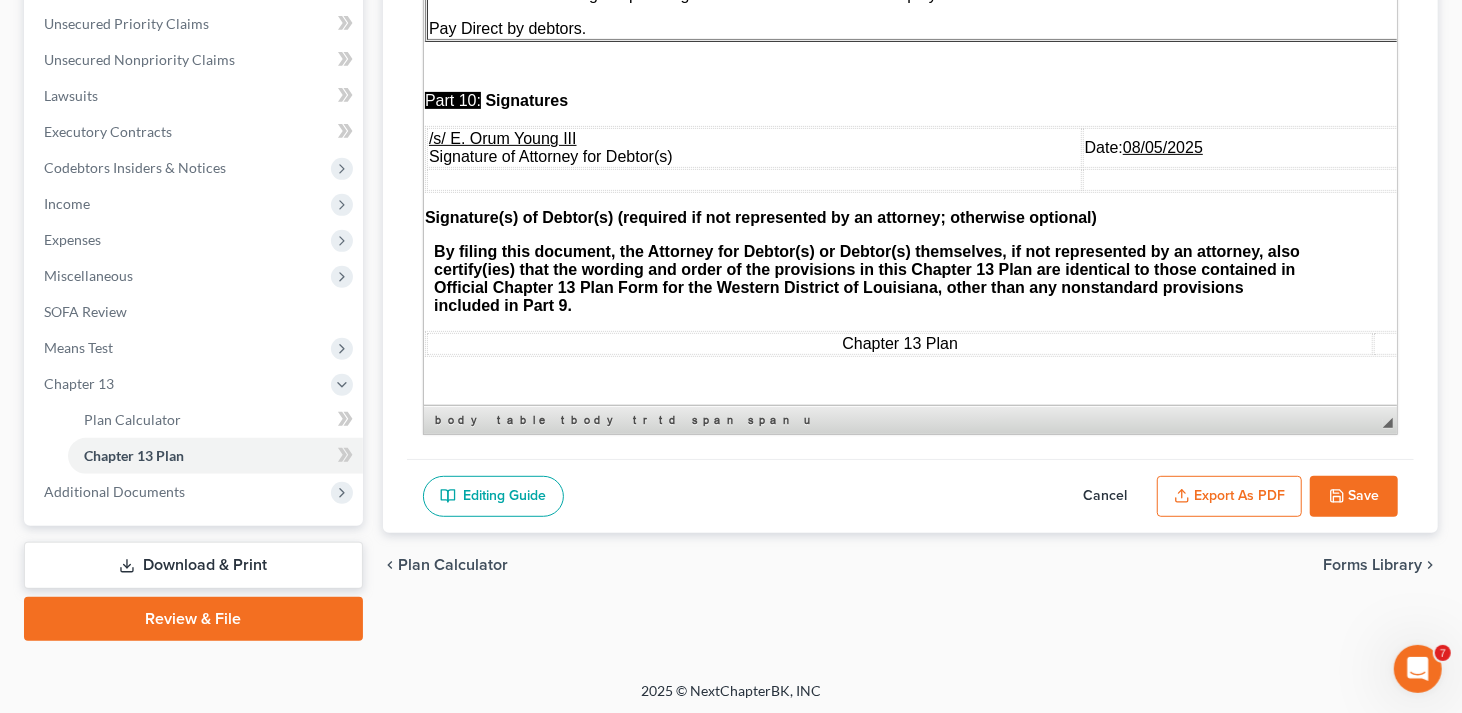 drag, startPoint x: 1255, startPoint y: 494, endPoint x: 1216, endPoint y: 458, distance: 53.075417 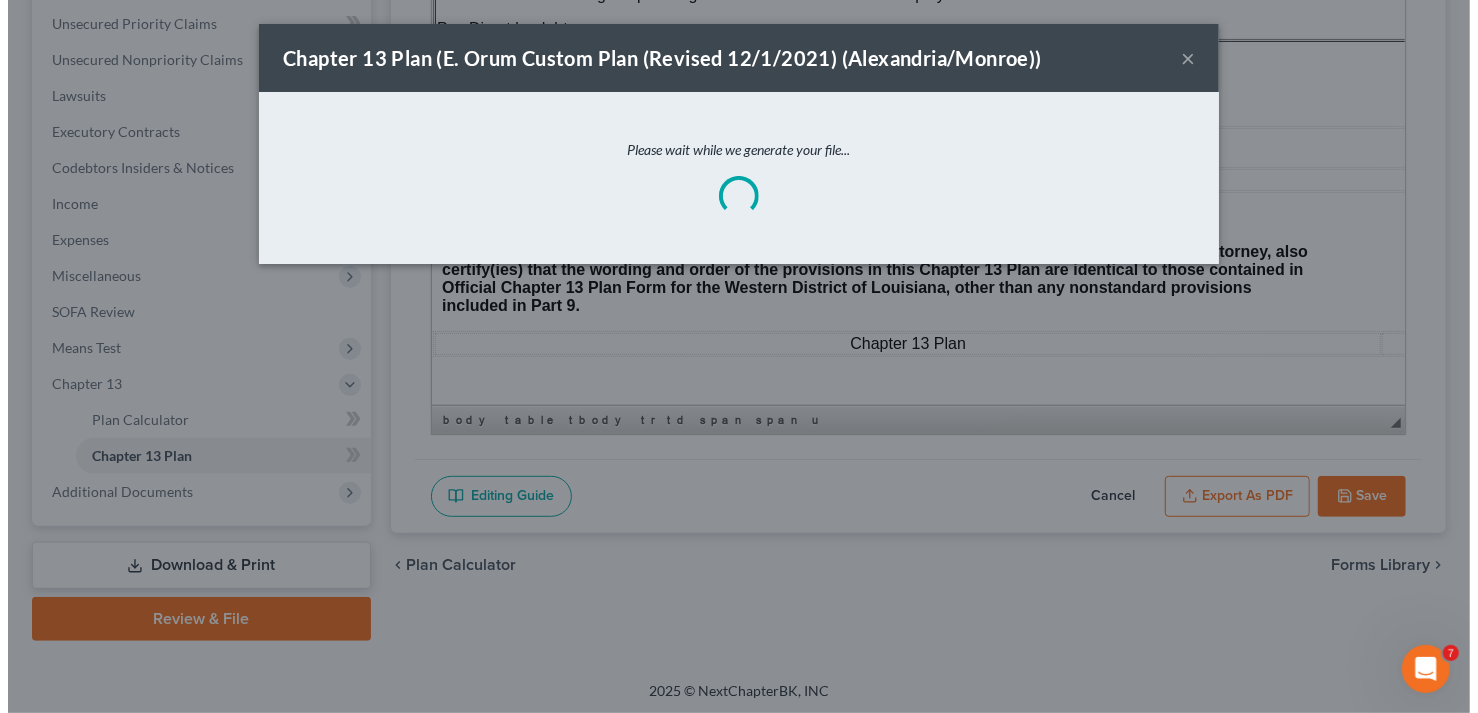 scroll, scrollTop: 7360, scrollLeft: 47, axis: both 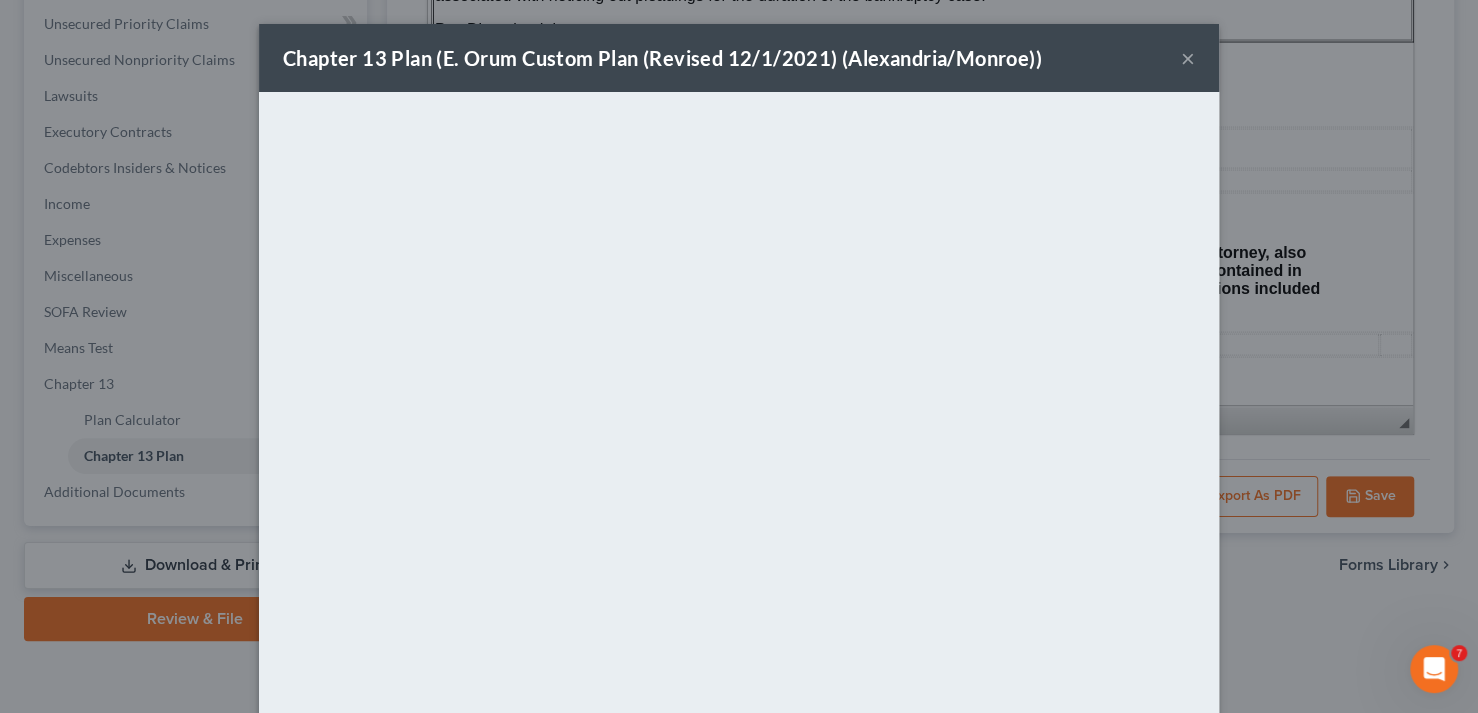 click on "×" at bounding box center [1188, 58] 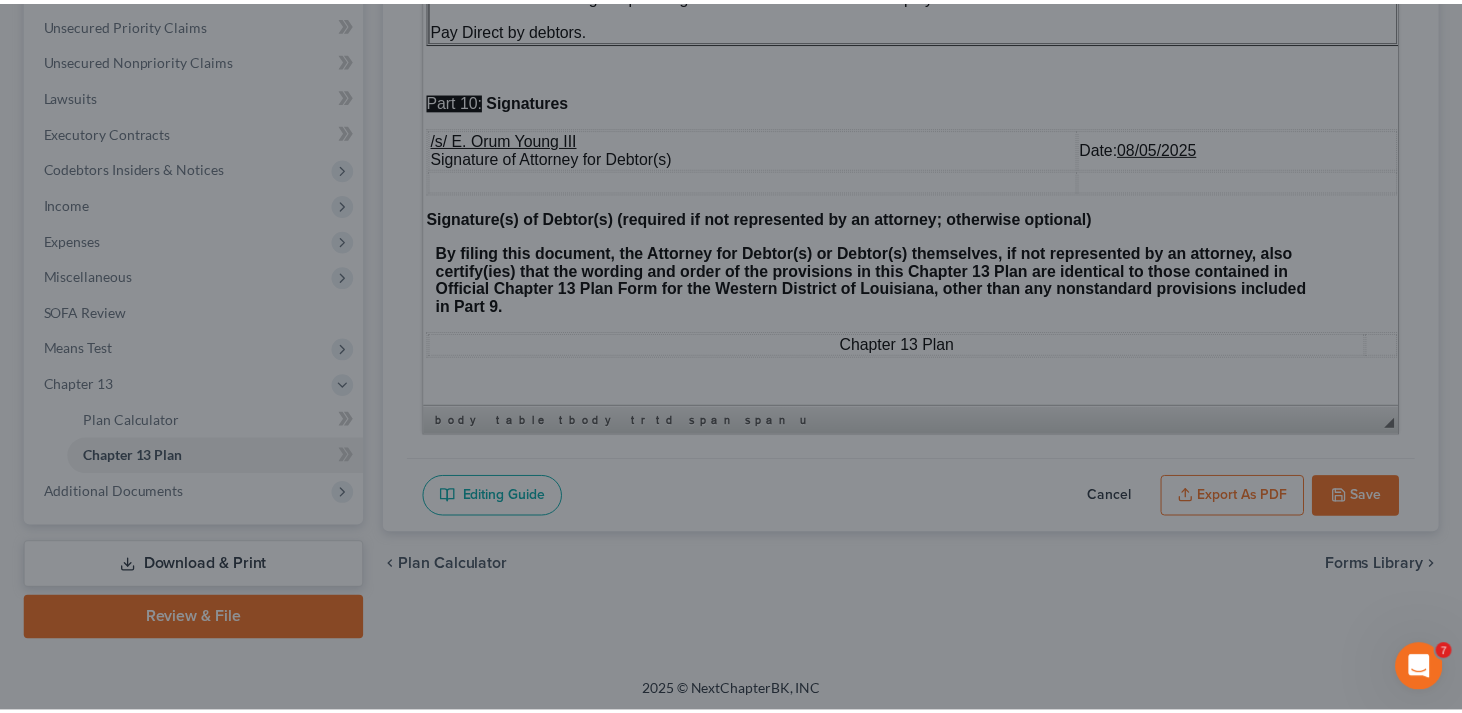 scroll, scrollTop: 7416, scrollLeft: 47, axis: both 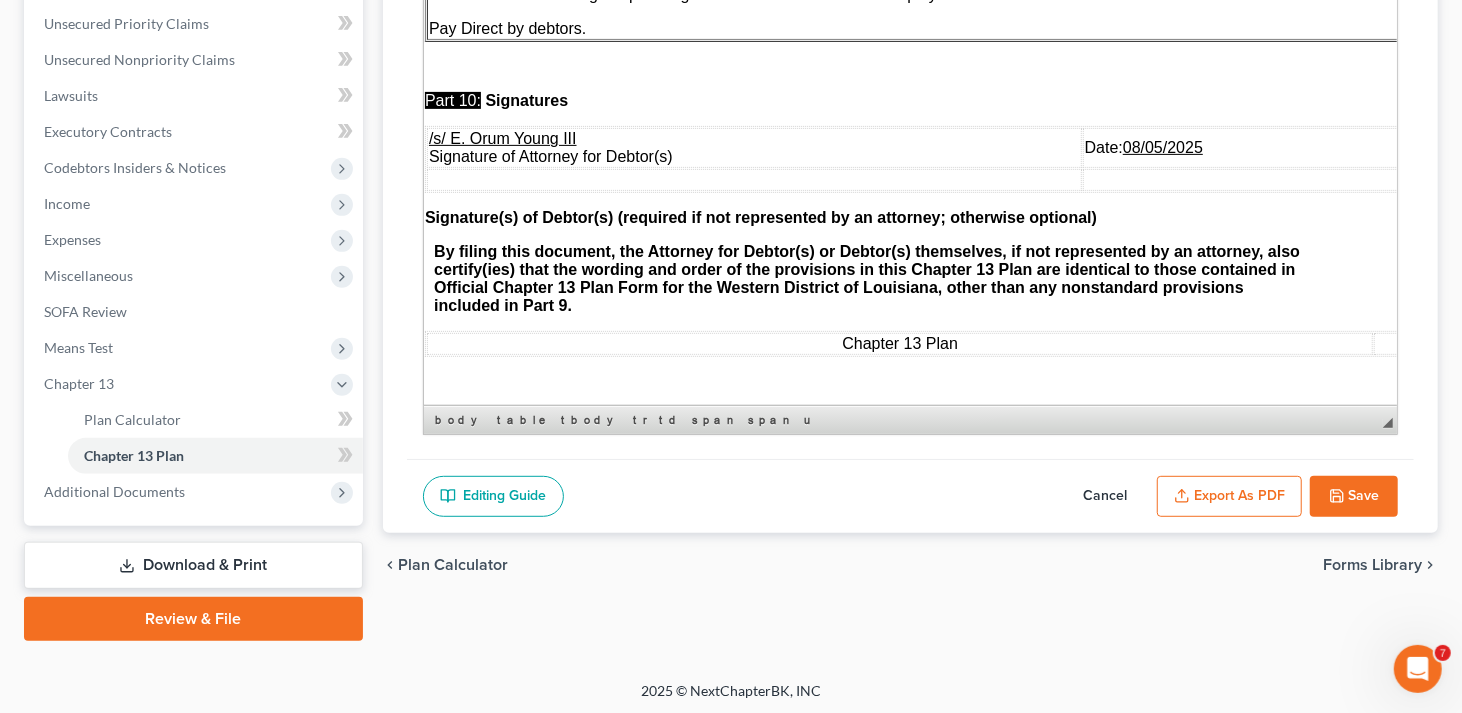 click on "Save" at bounding box center [1354, 497] 